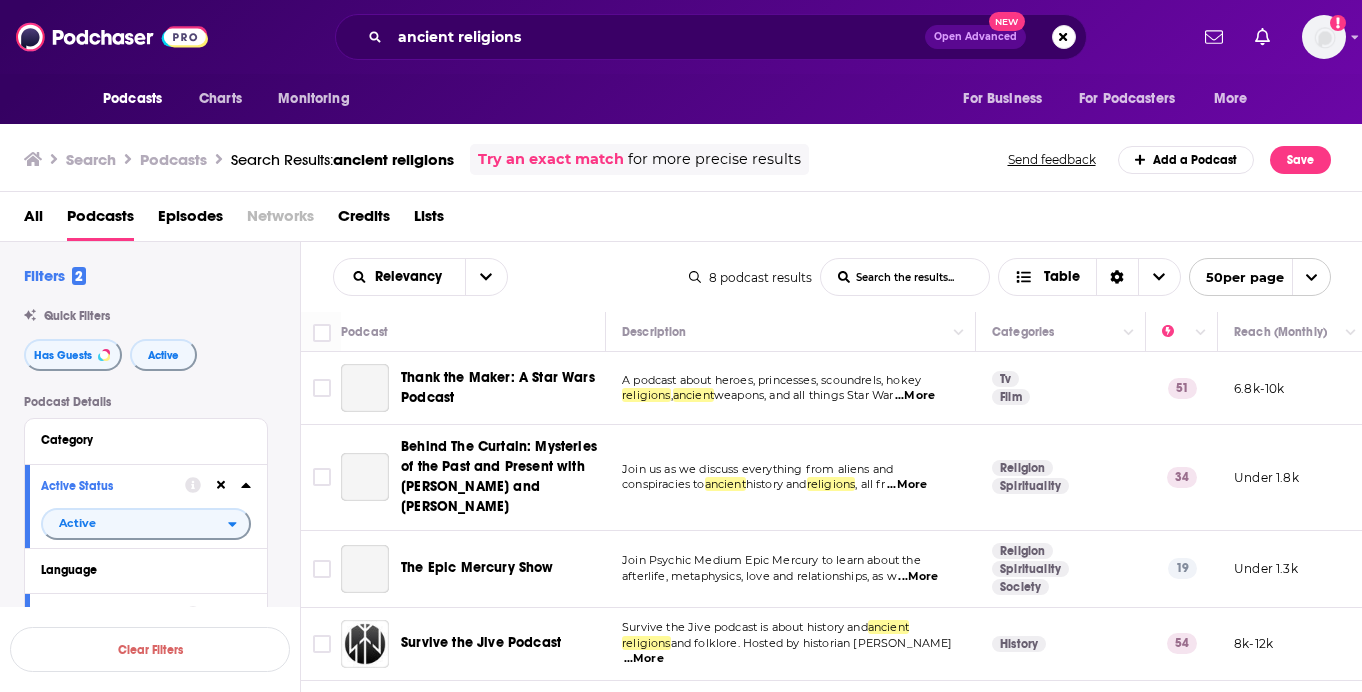 scroll, scrollTop: 0, scrollLeft: 0, axis: both 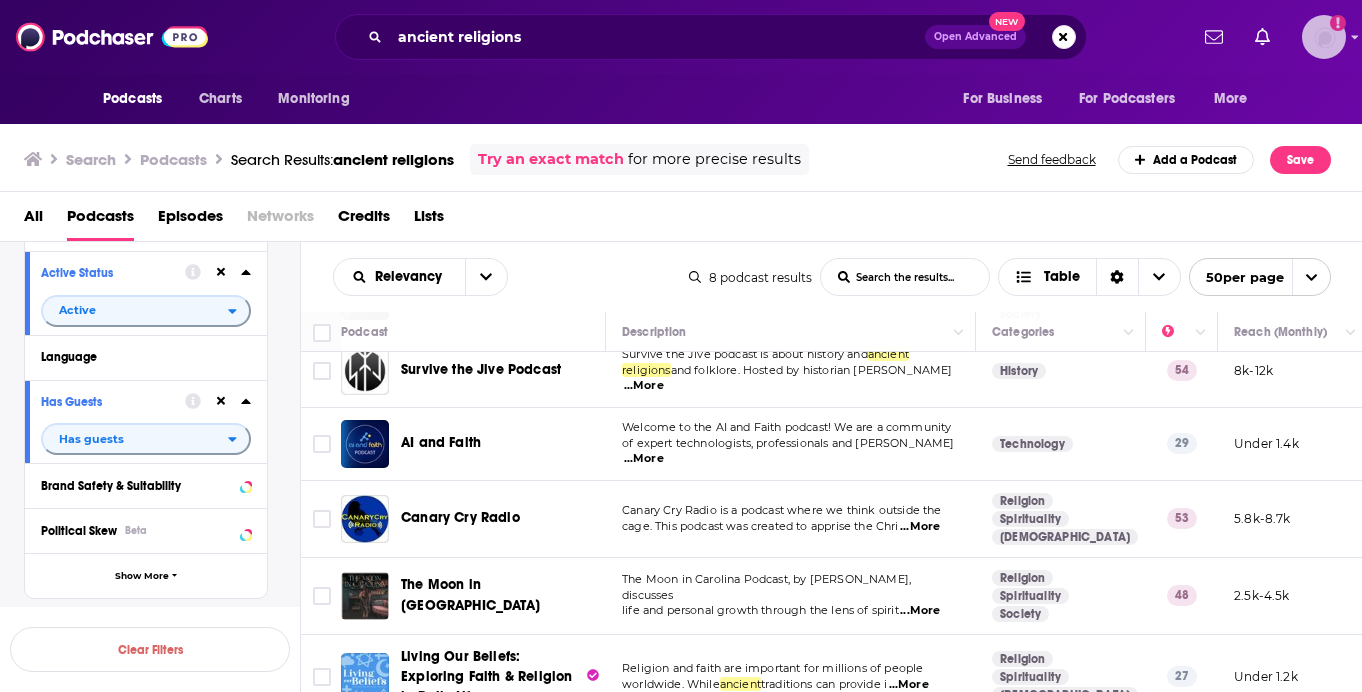 click on "Add a profile image" 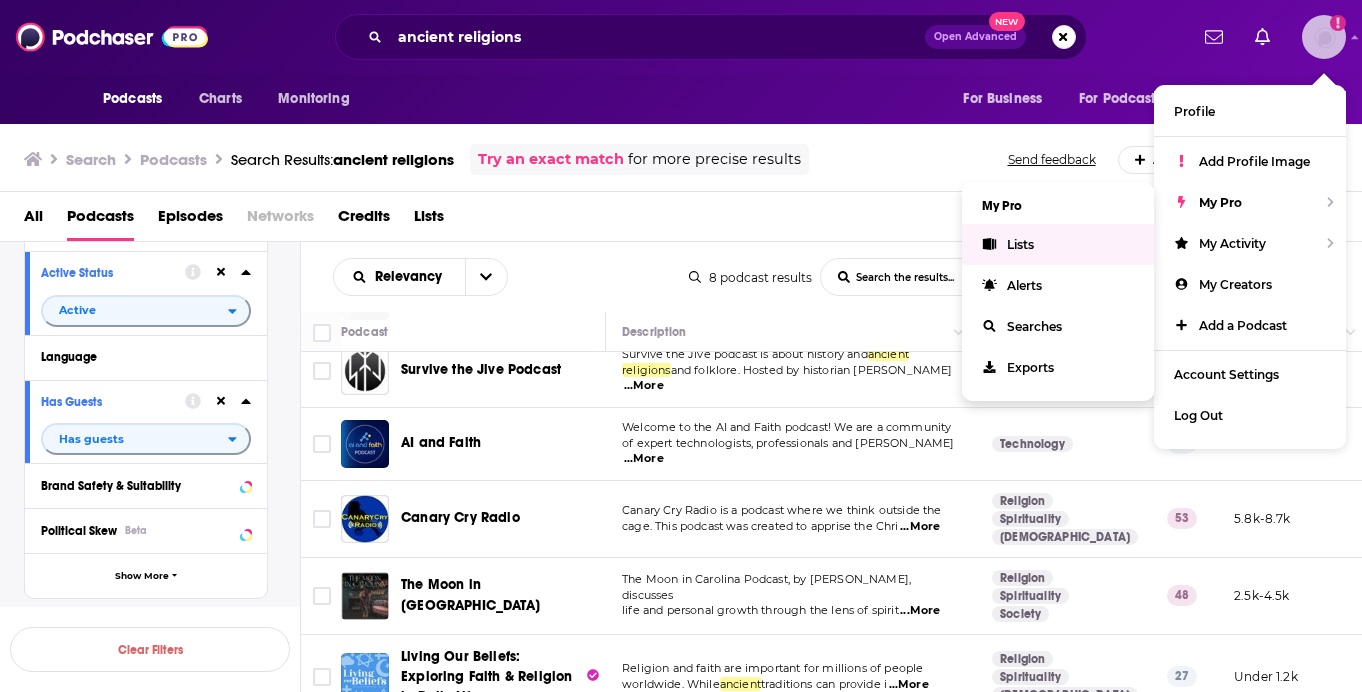 click on "Lists" at bounding box center [1058, 244] 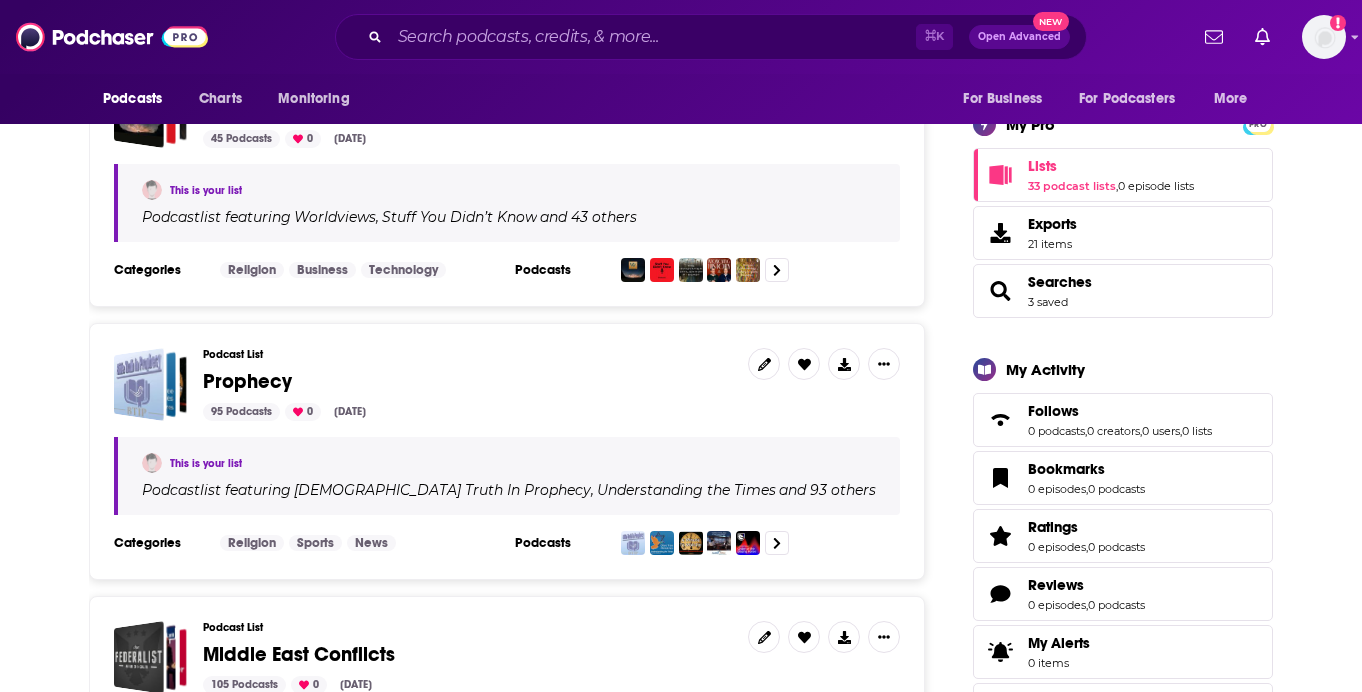 scroll, scrollTop: 0, scrollLeft: 0, axis: both 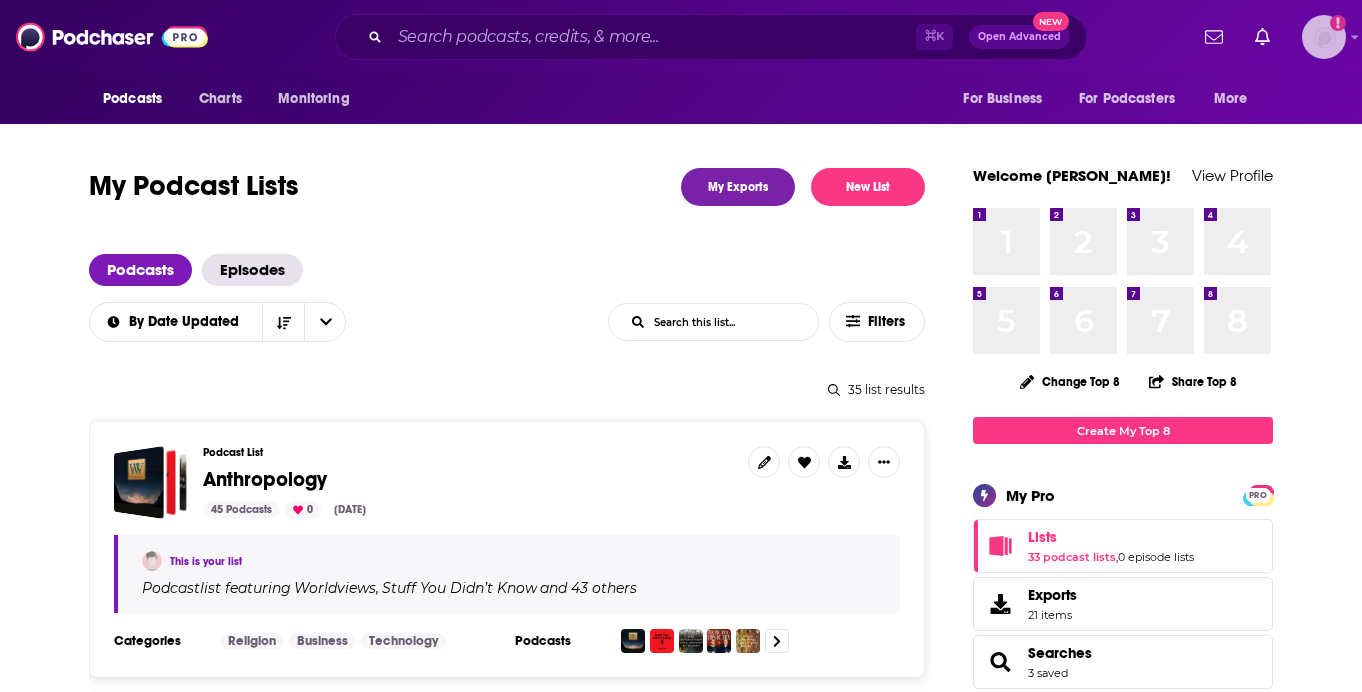 click at bounding box center (1324, 37) 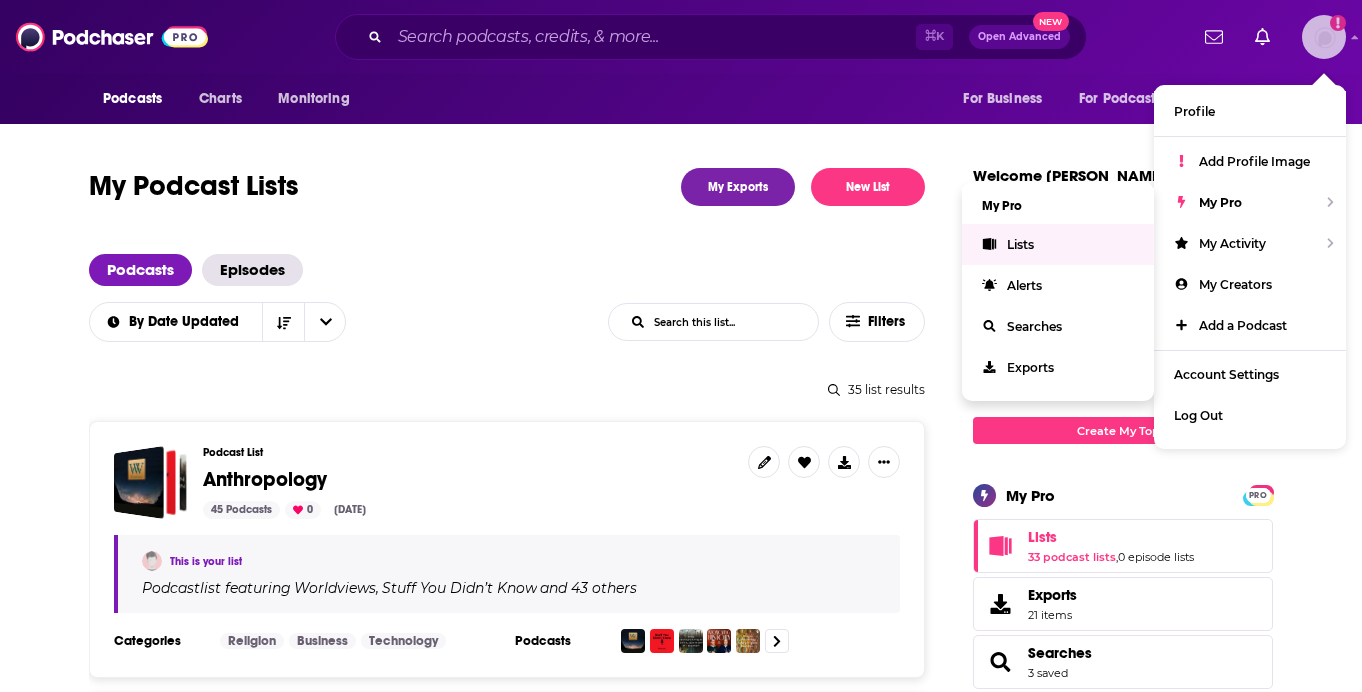 click on "Lists" at bounding box center [1058, 244] 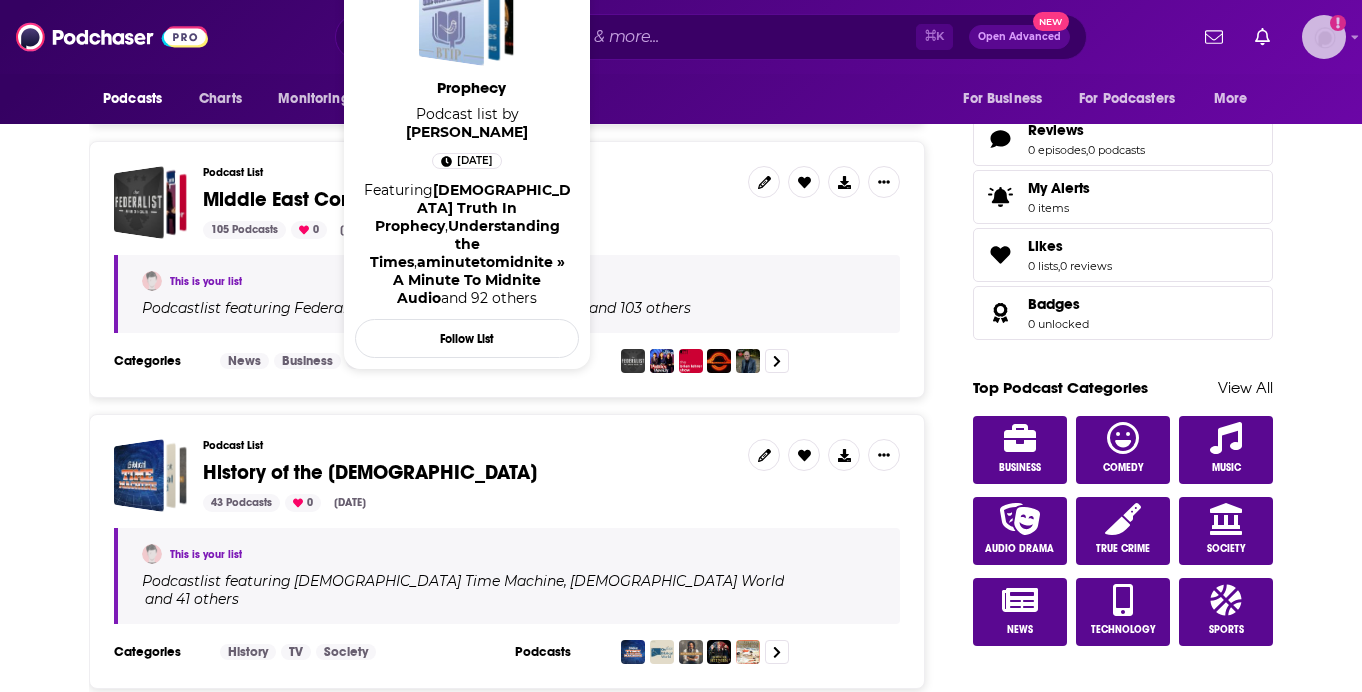 scroll, scrollTop: 830, scrollLeft: 0, axis: vertical 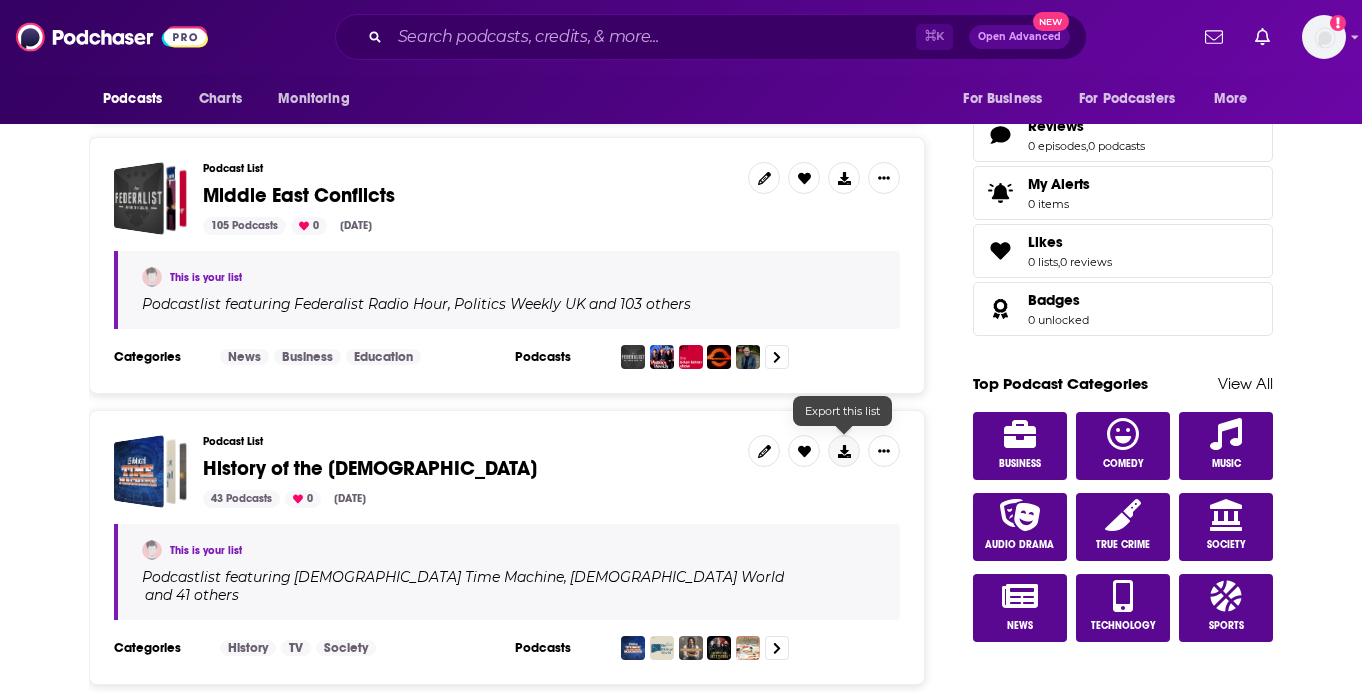 click 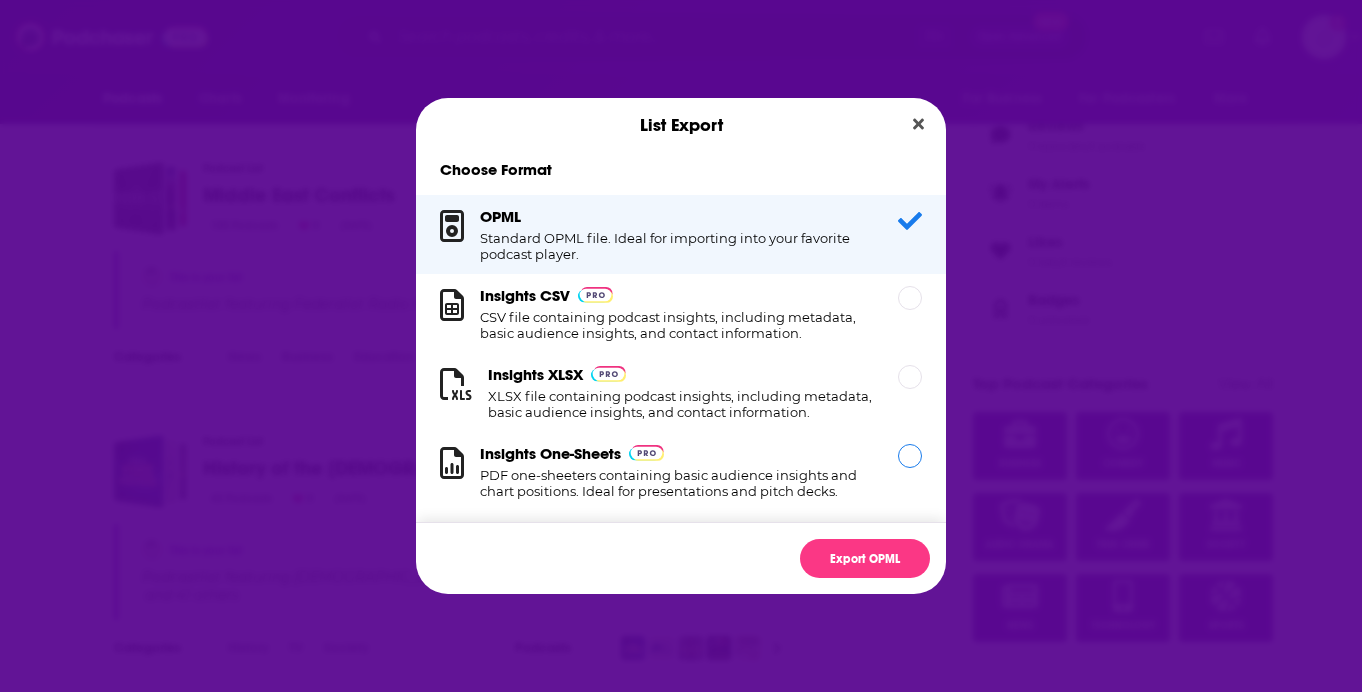 scroll, scrollTop: 0, scrollLeft: 0, axis: both 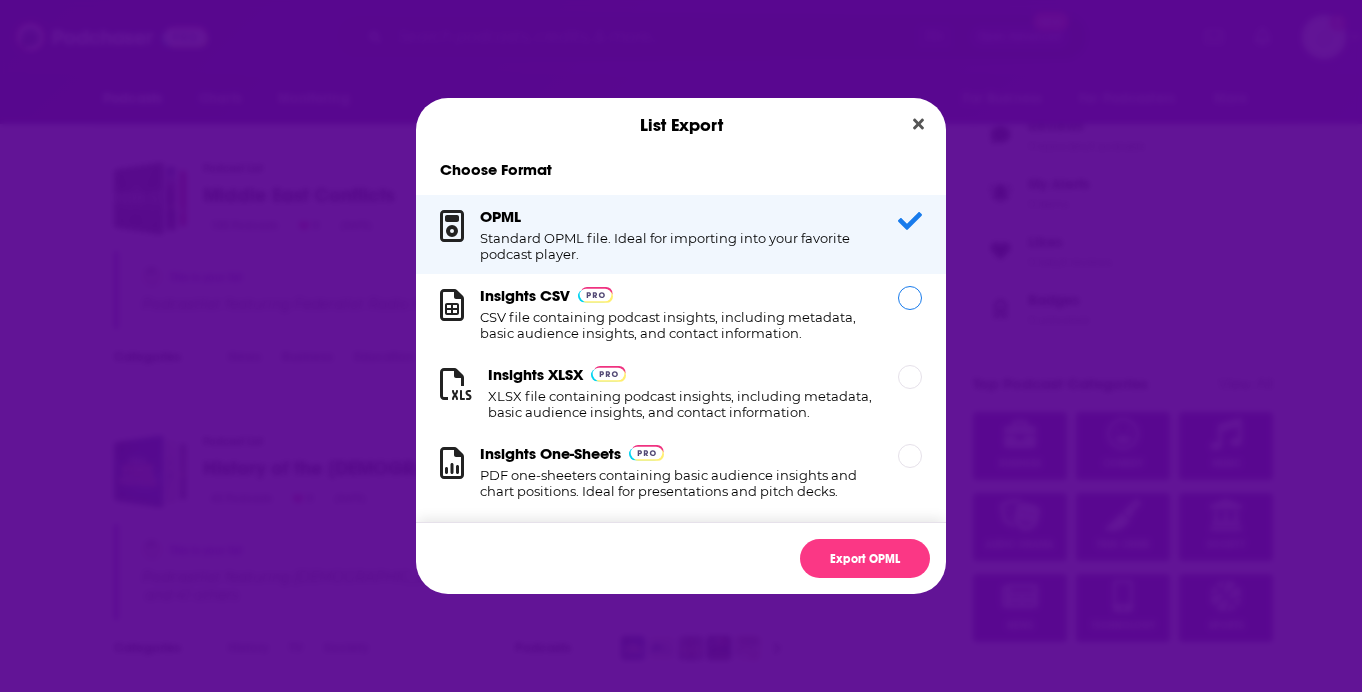 click on "Insights CSV CSV file containing podcast insights, including metadata, basic audience insights, and contact information." at bounding box center (677, 313) 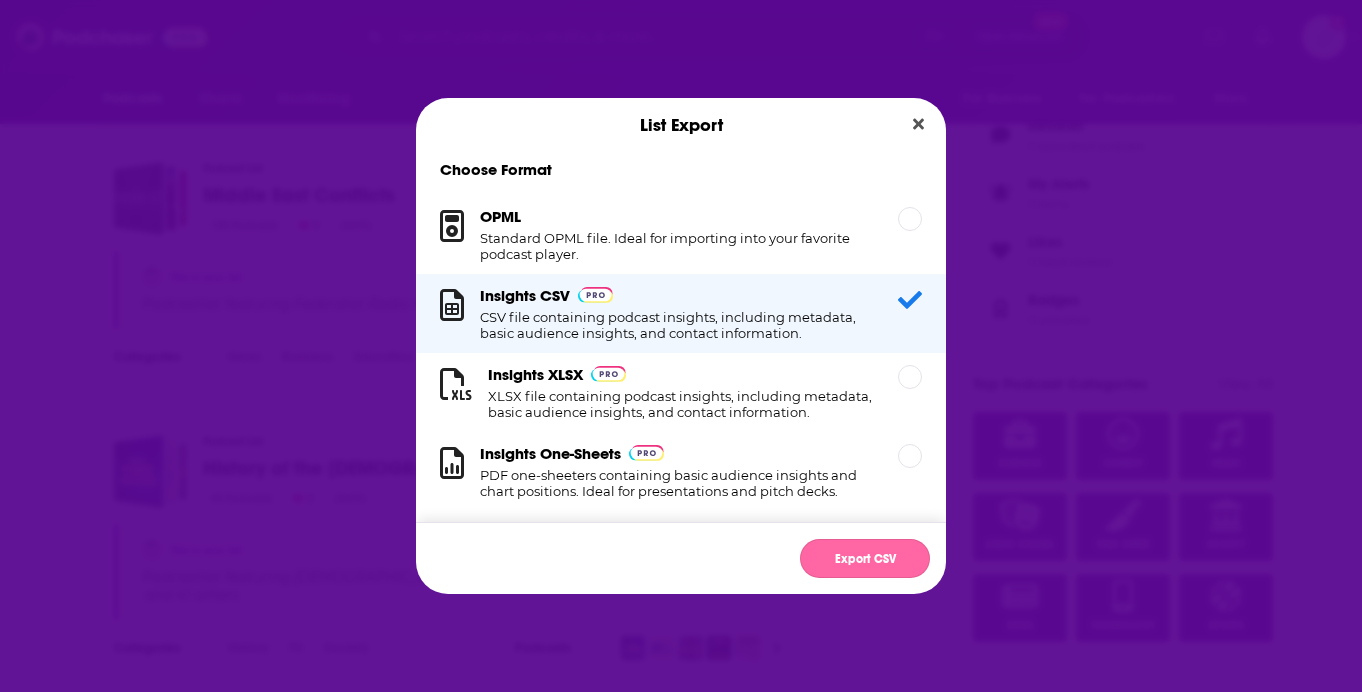 click on "Export CSV" at bounding box center [865, 558] 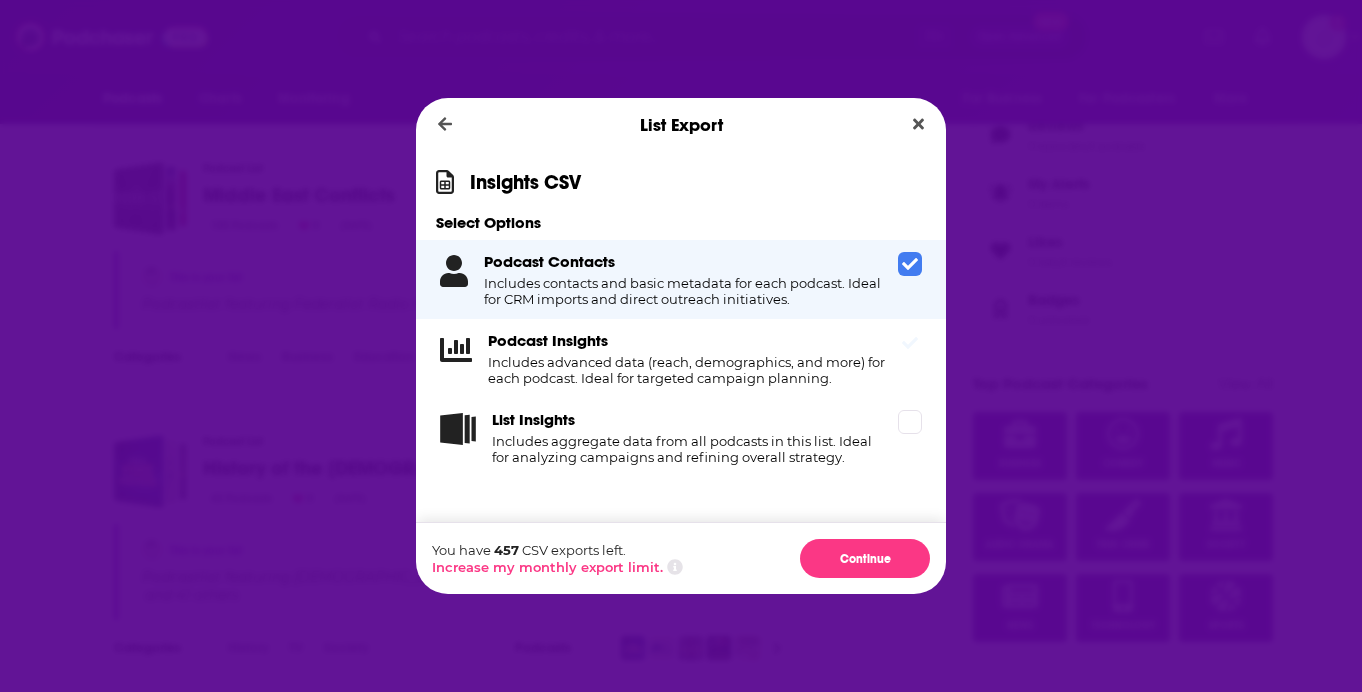 click on "Podcast Insights Includes advanced data (reach, demographics, and more) for each podcast. Ideal for targeted campaign planning." at bounding box center [689, 358] 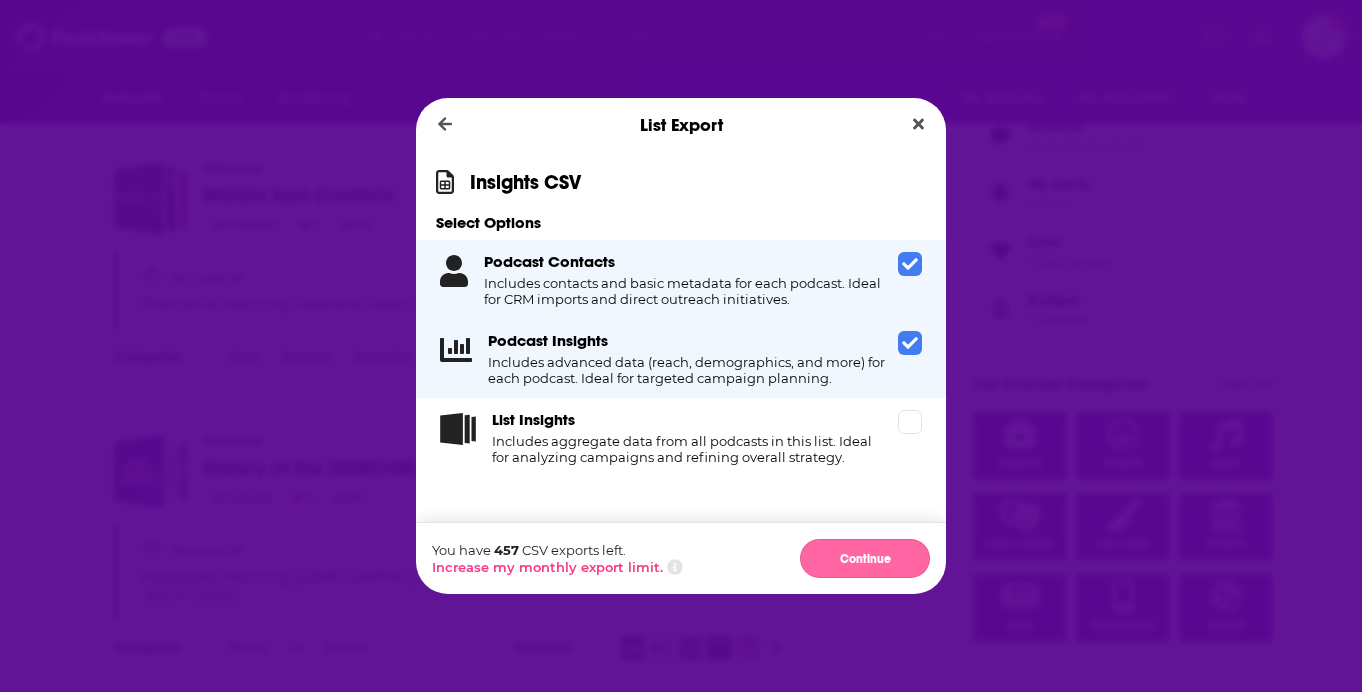 click on "Continue" at bounding box center (865, 558) 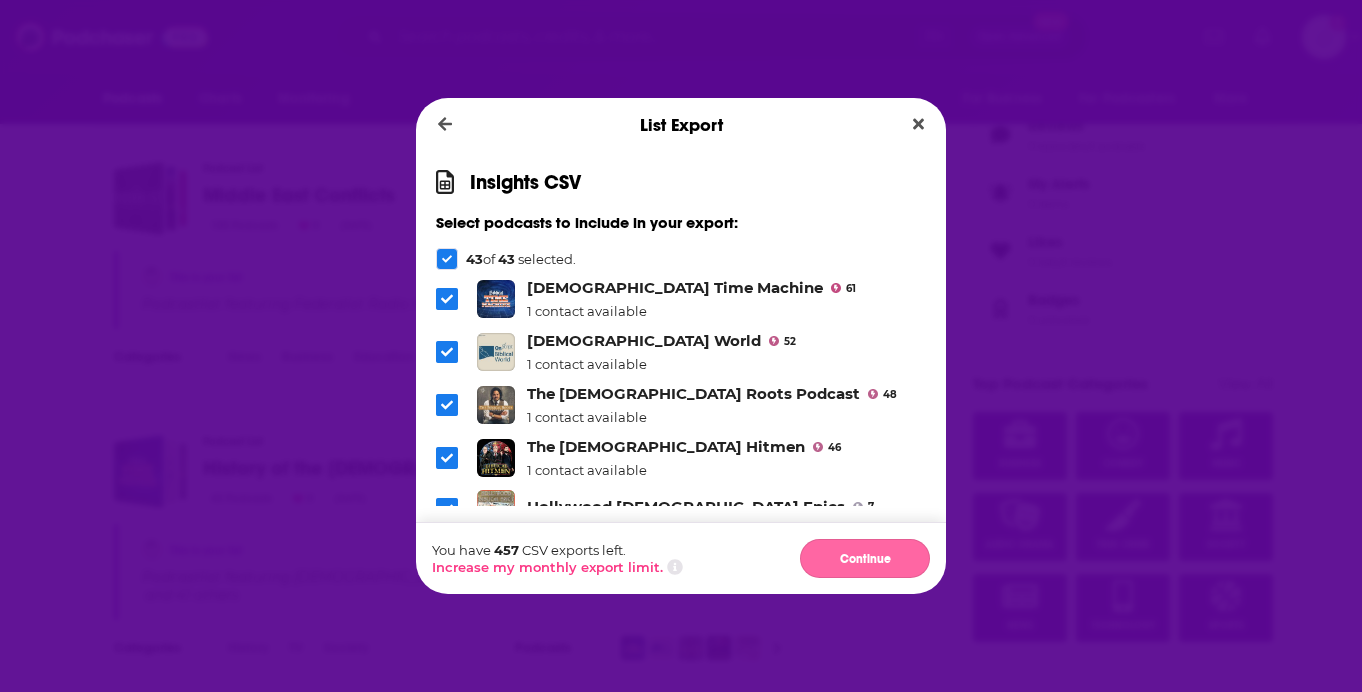 click on "Continue" at bounding box center (865, 558) 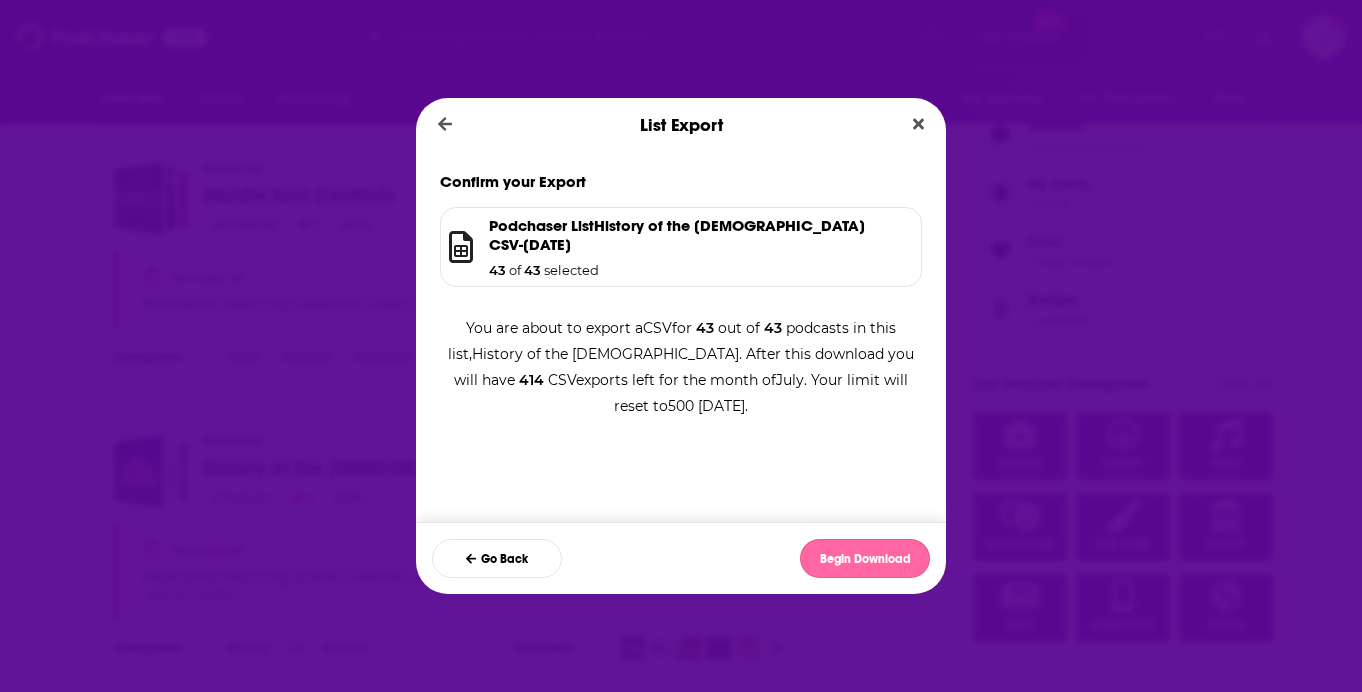 click on "Begin Download" at bounding box center (865, 558) 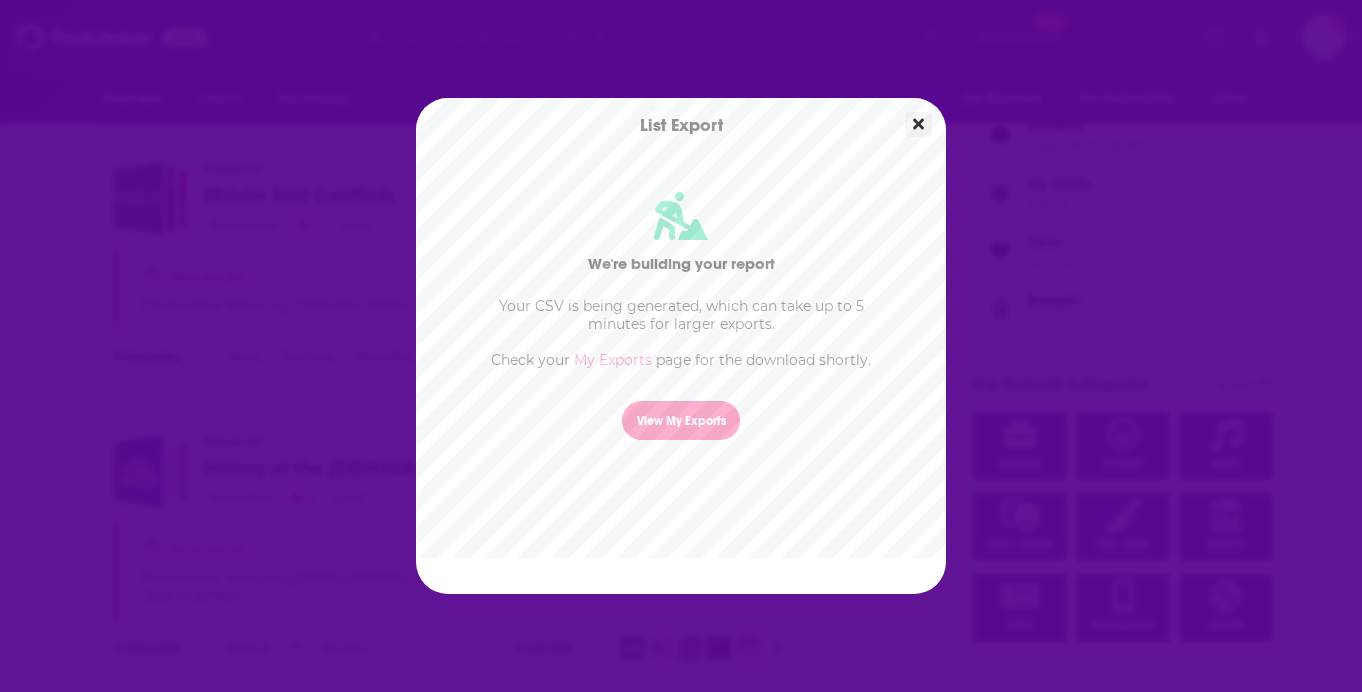 click 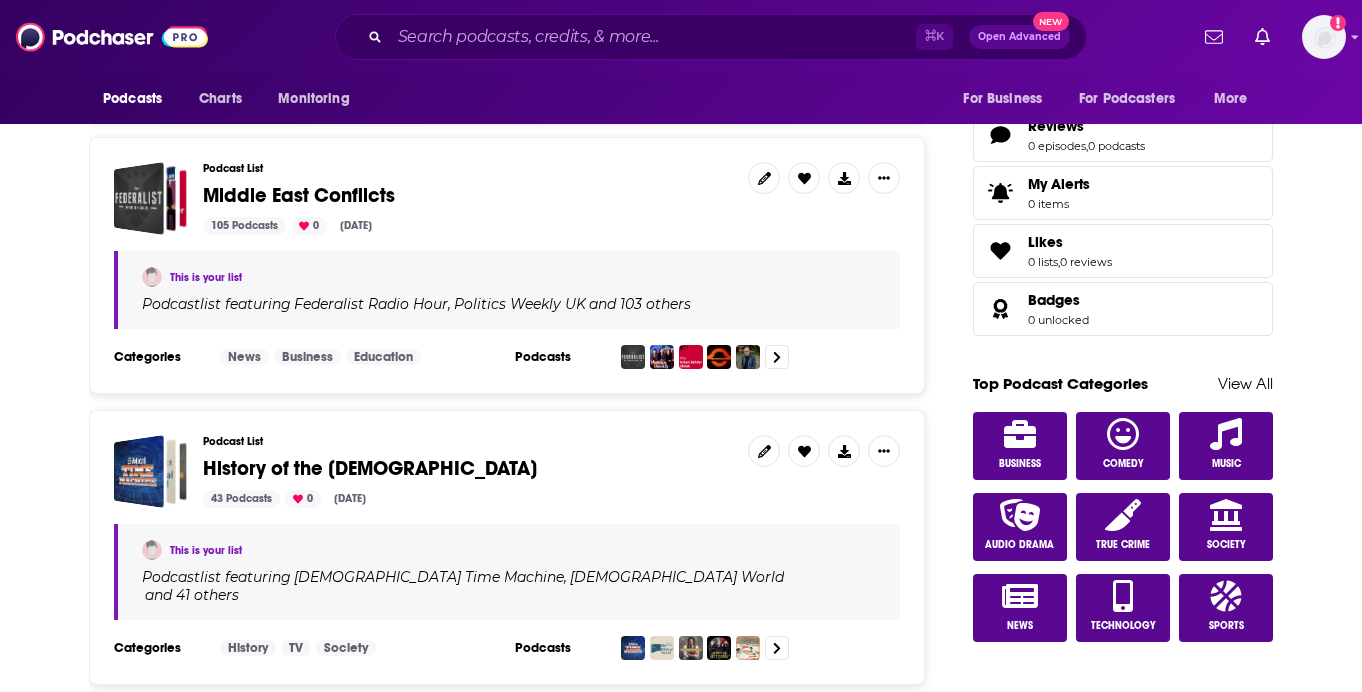 scroll, scrollTop: 830, scrollLeft: 0, axis: vertical 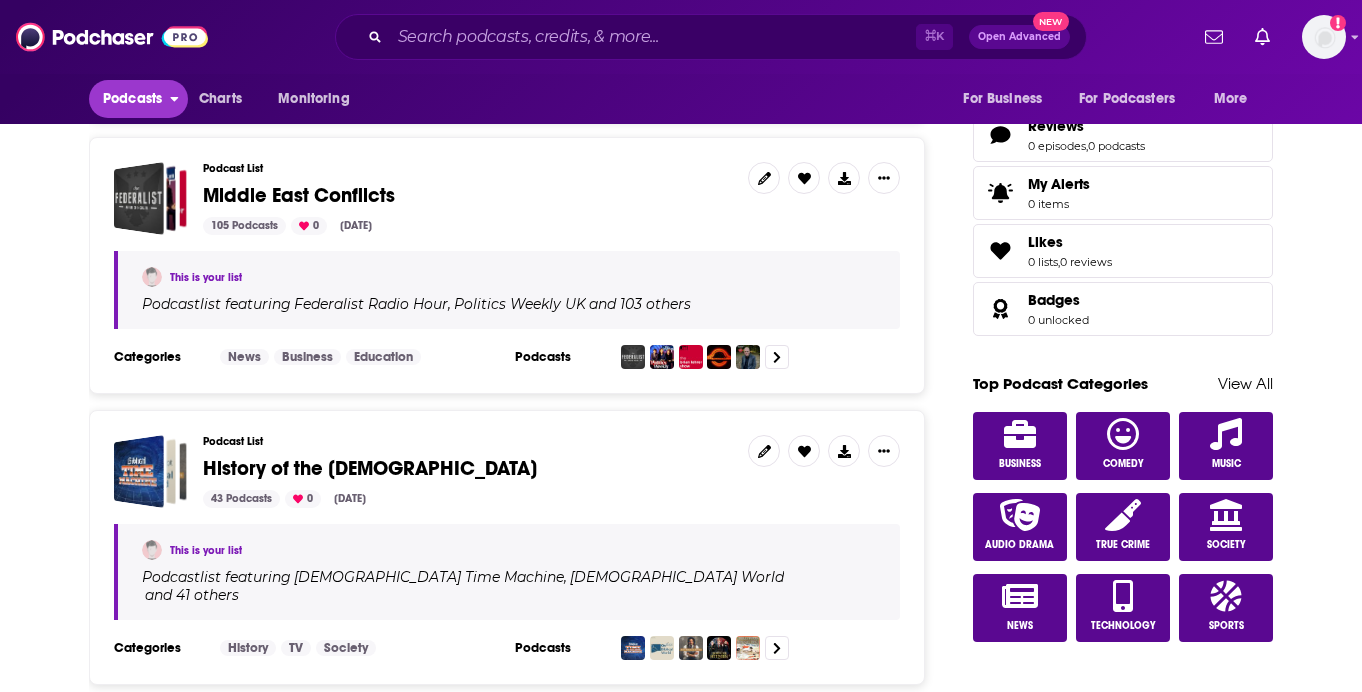 click on "Podcasts" at bounding box center [132, 99] 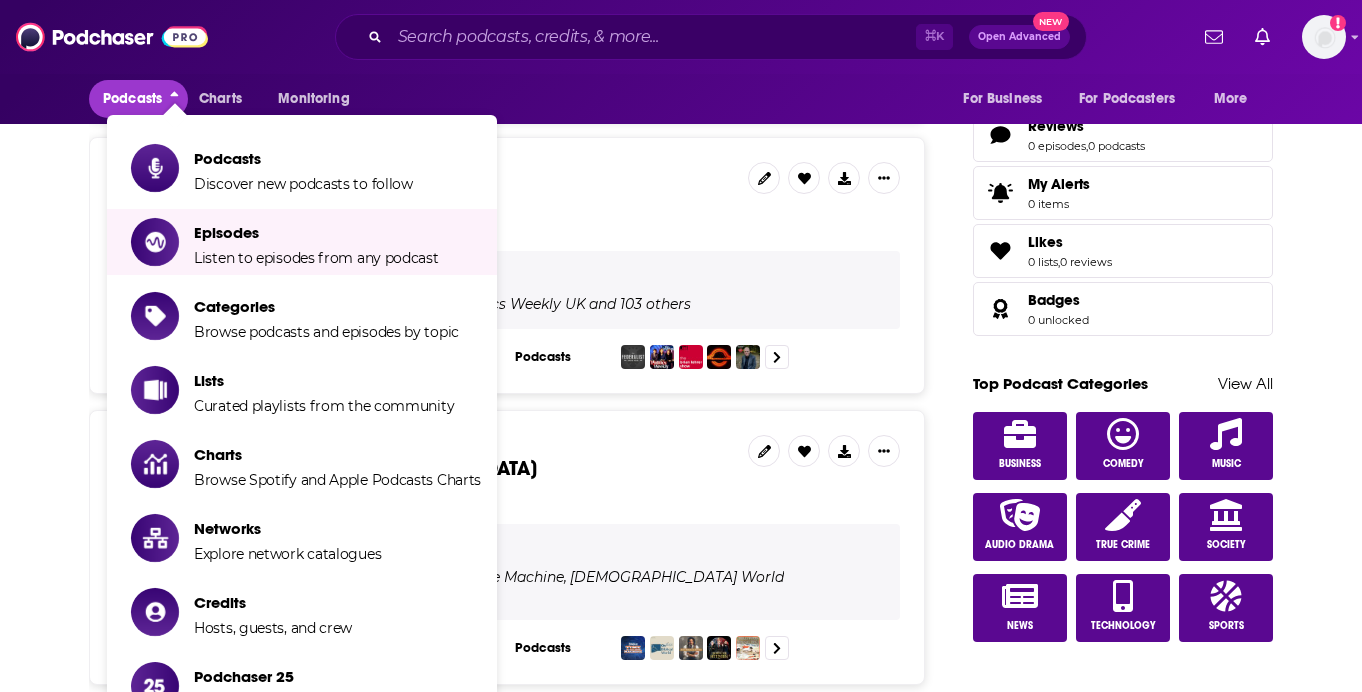 click on "Middle East Conflicts" at bounding box center [467, 196] 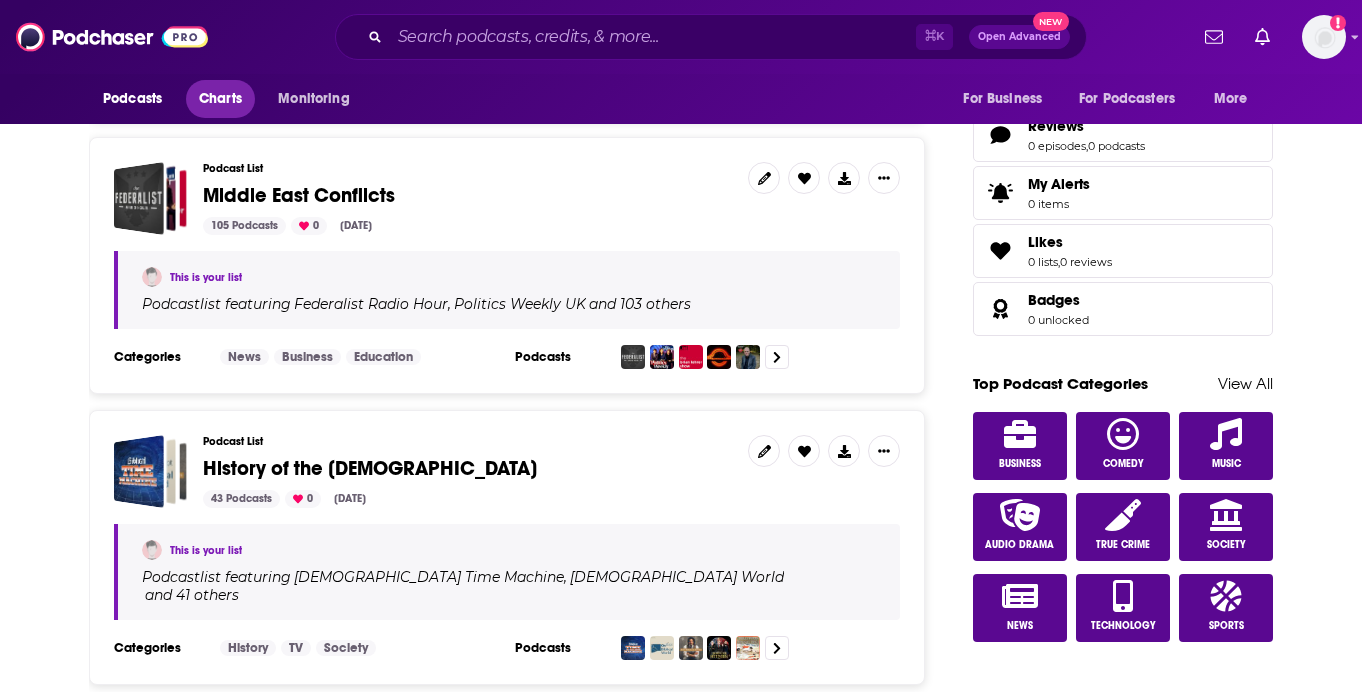 click on "Charts" at bounding box center (220, 99) 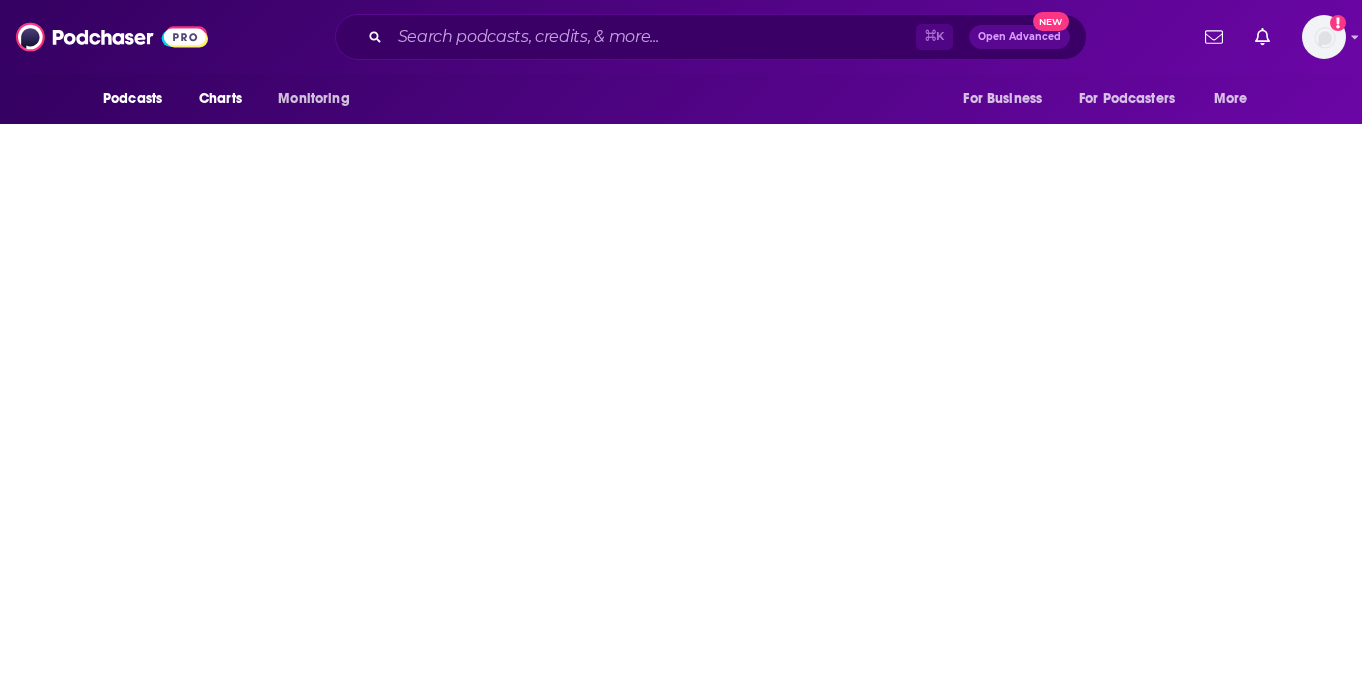 scroll, scrollTop: 0, scrollLeft: 0, axis: both 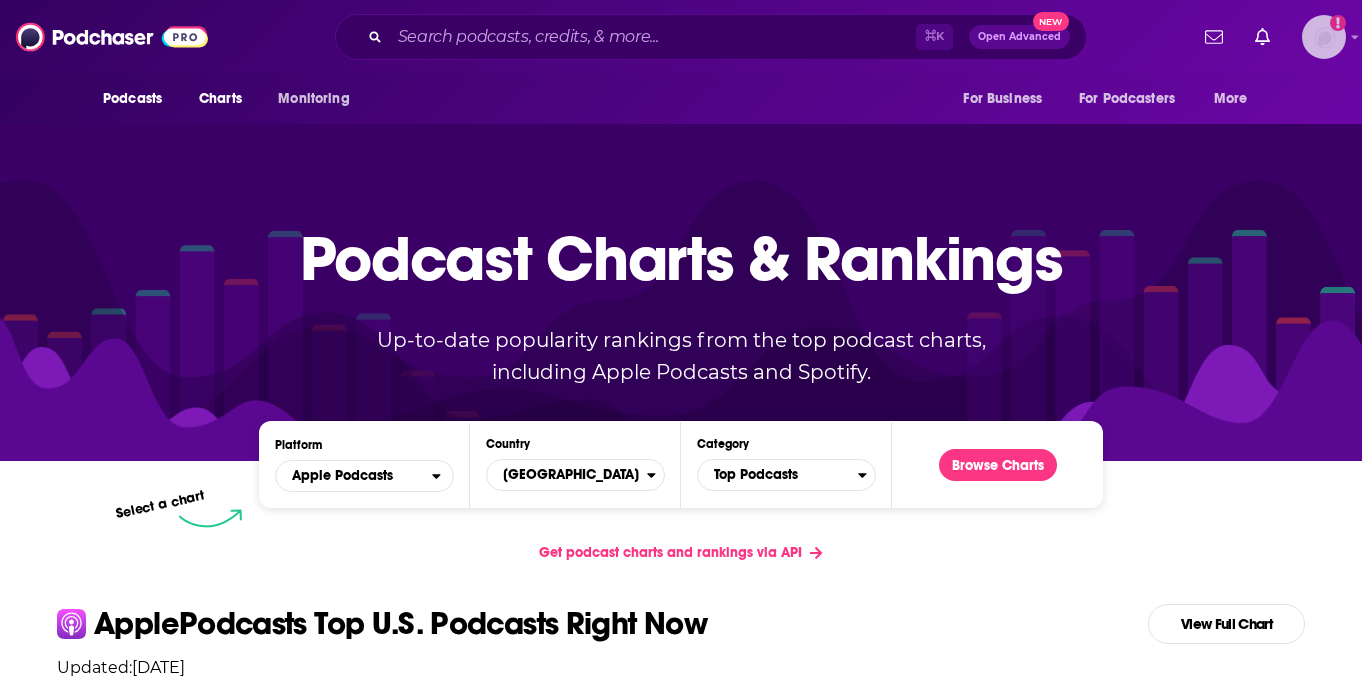 click at bounding box center [1324, 37] 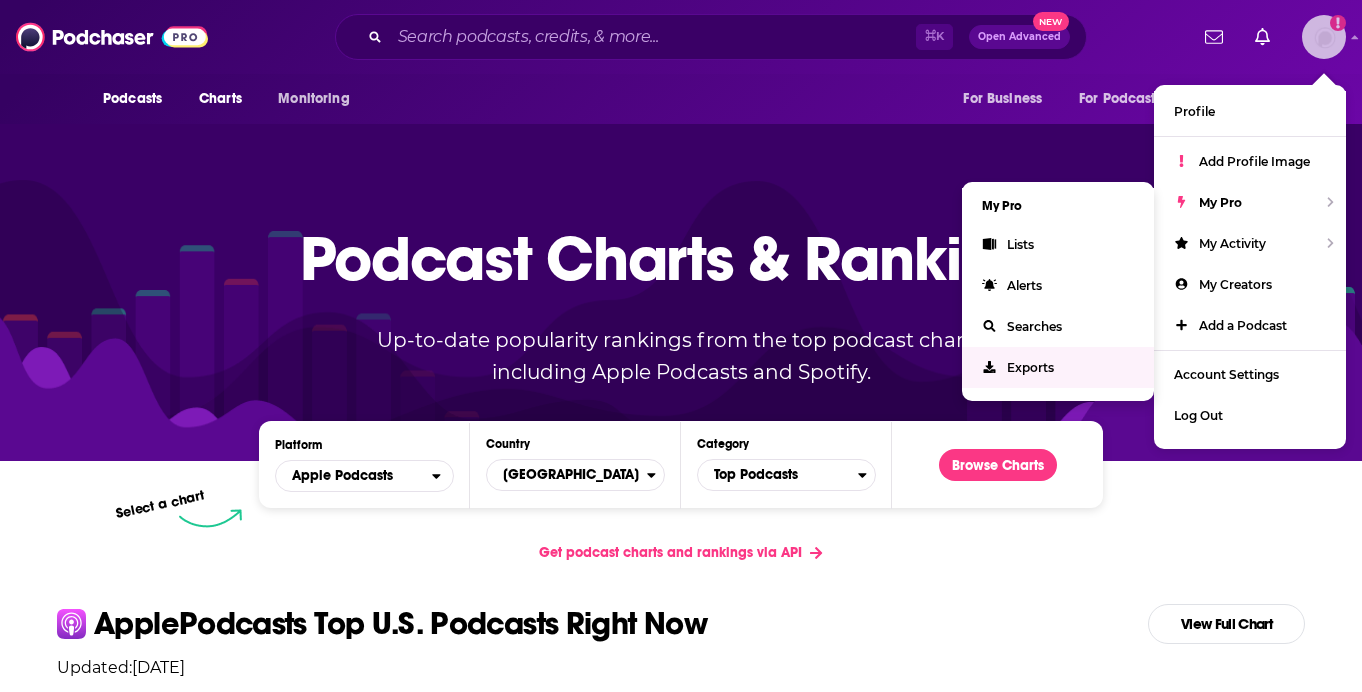 click on "Exports" at bounding box center (1058, 367) 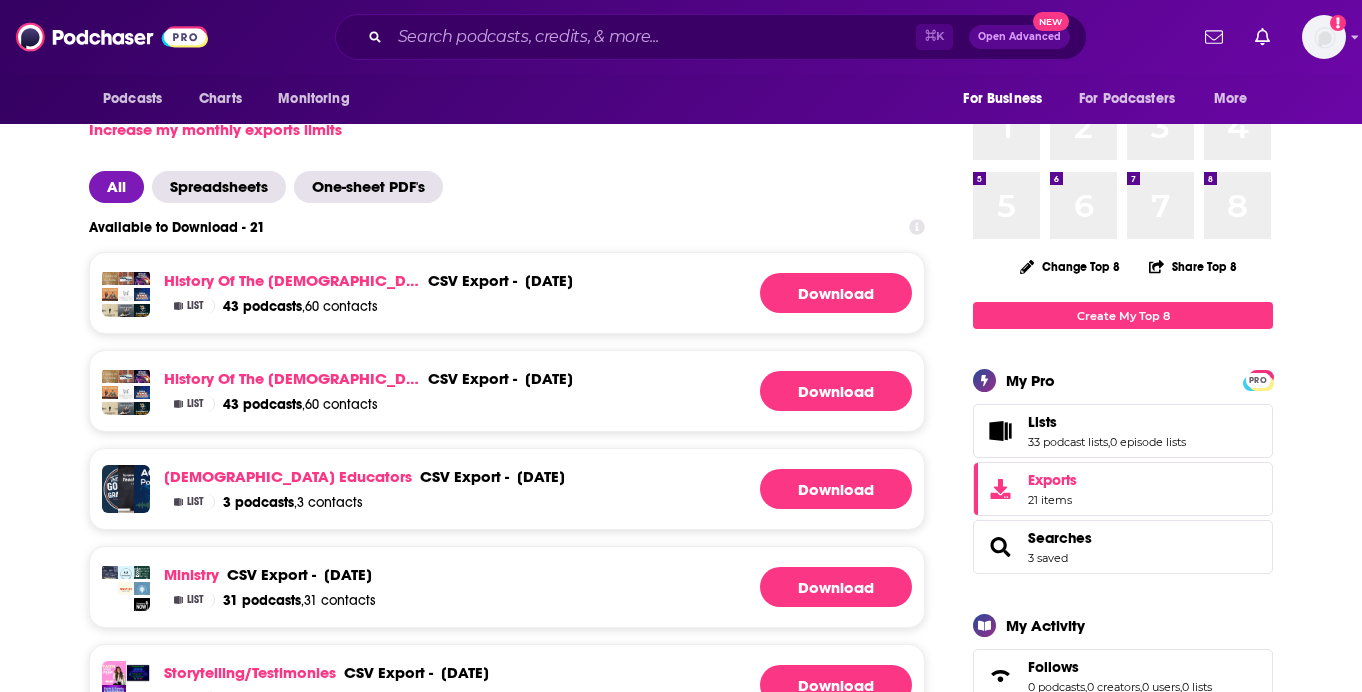 scroll, scrollTop: 121, scrollLeft: 0, axis: vertical 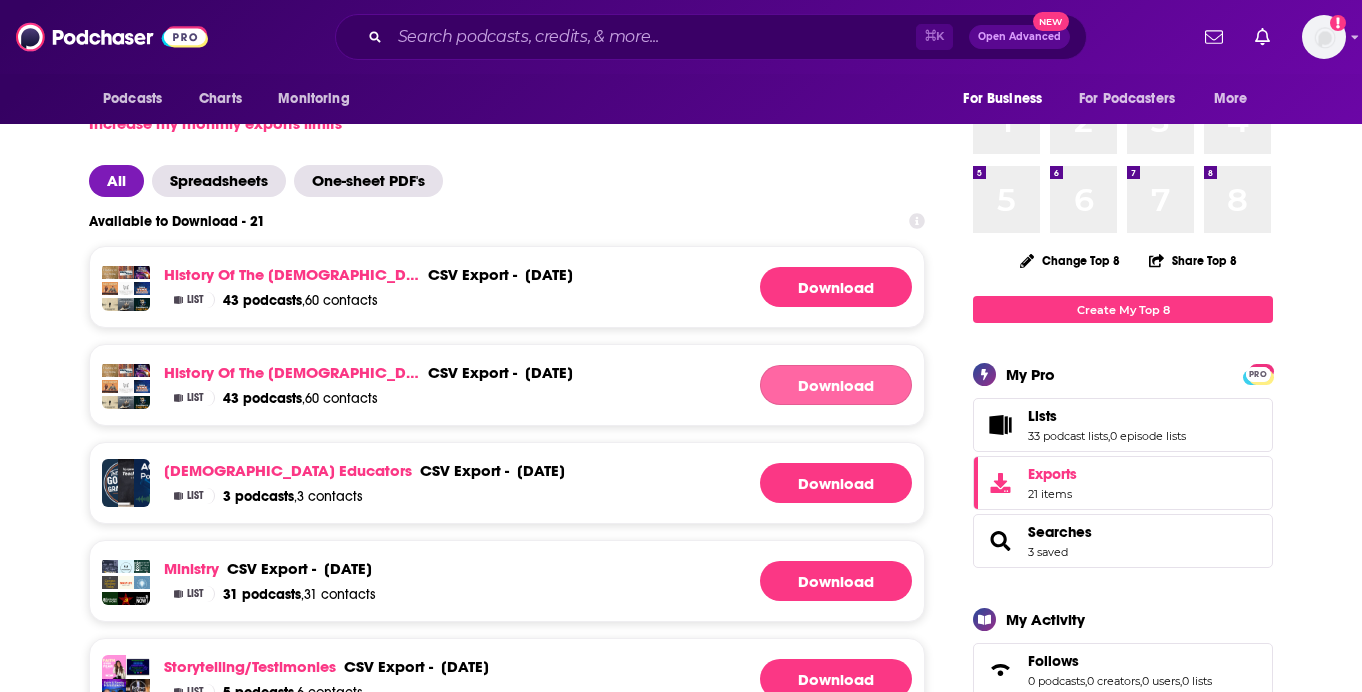 click on "Download" at bounding box center (836, 385) 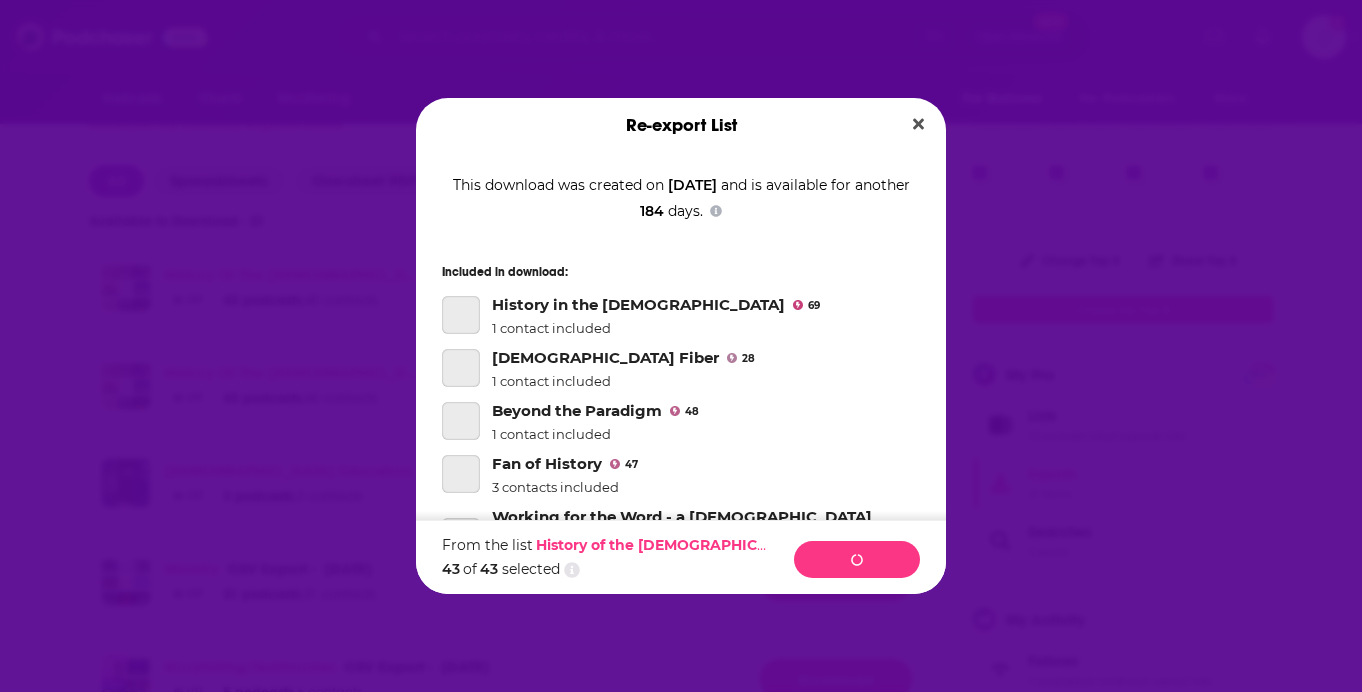 scroll, scrollTop: 0, scrollLeft: 0, axis: both 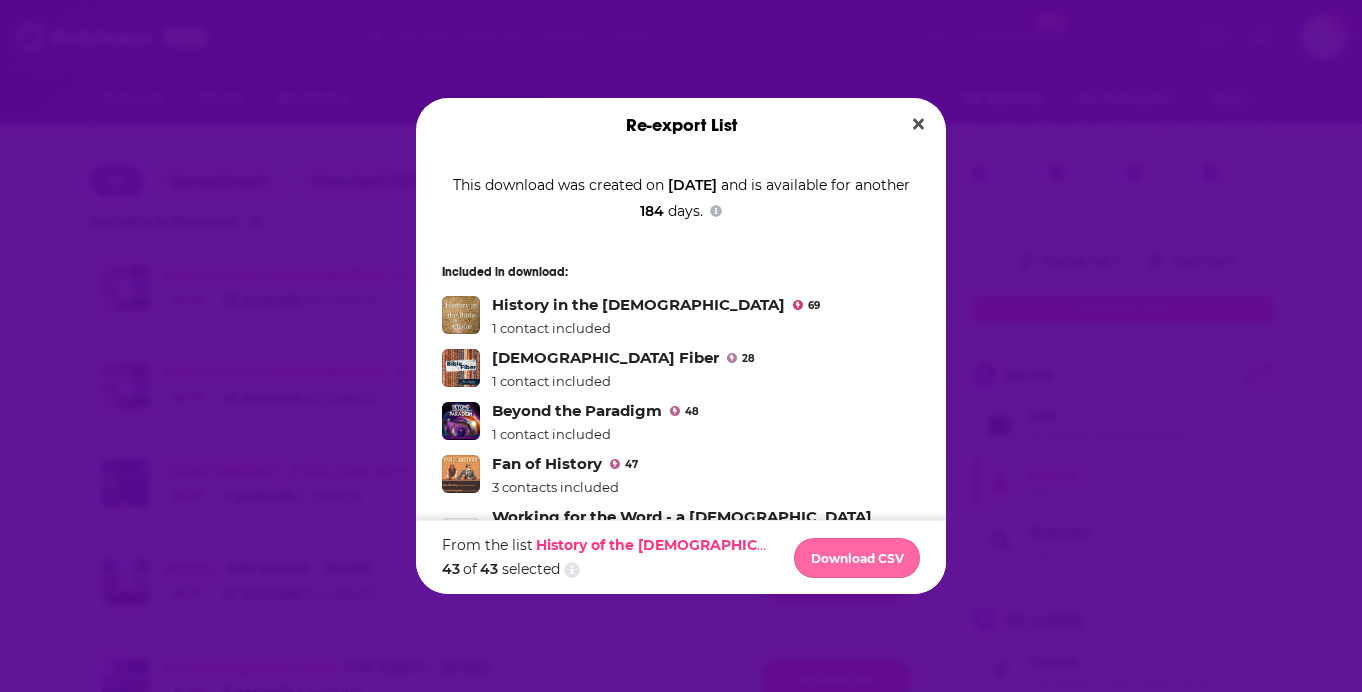 click on "Download CSV" at bounding box center (857, 558) 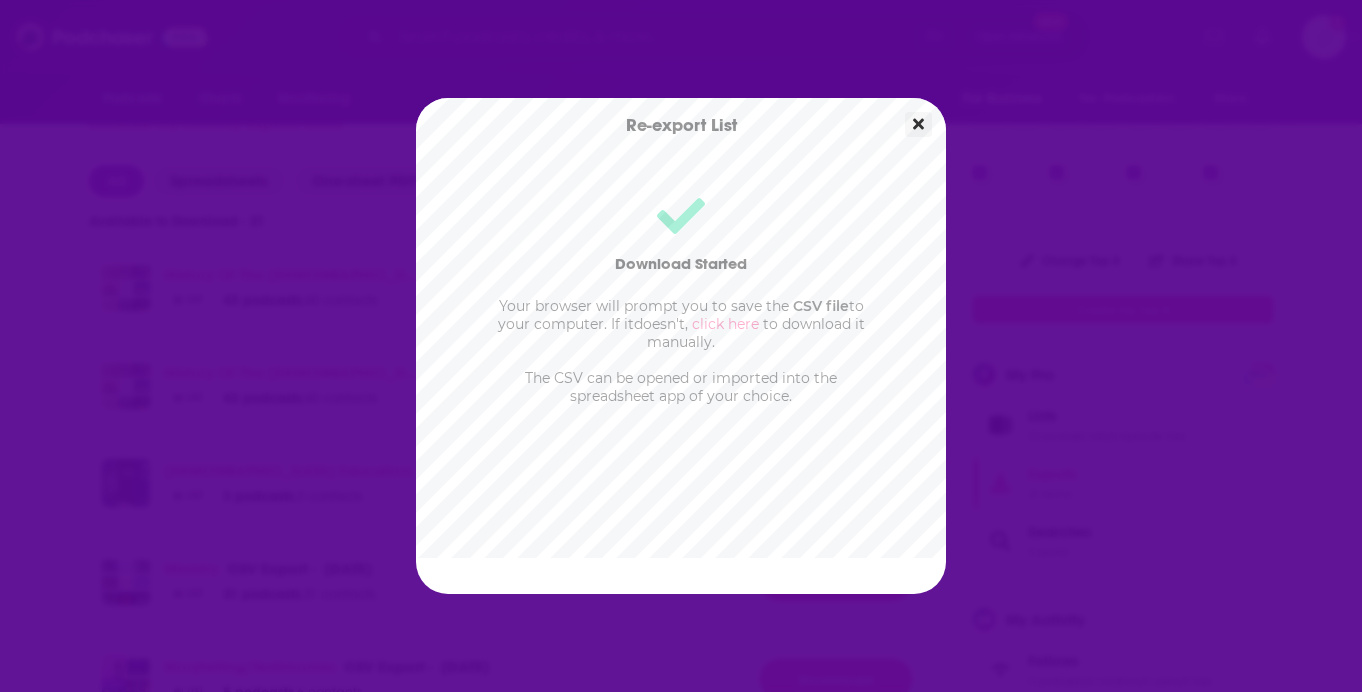 click 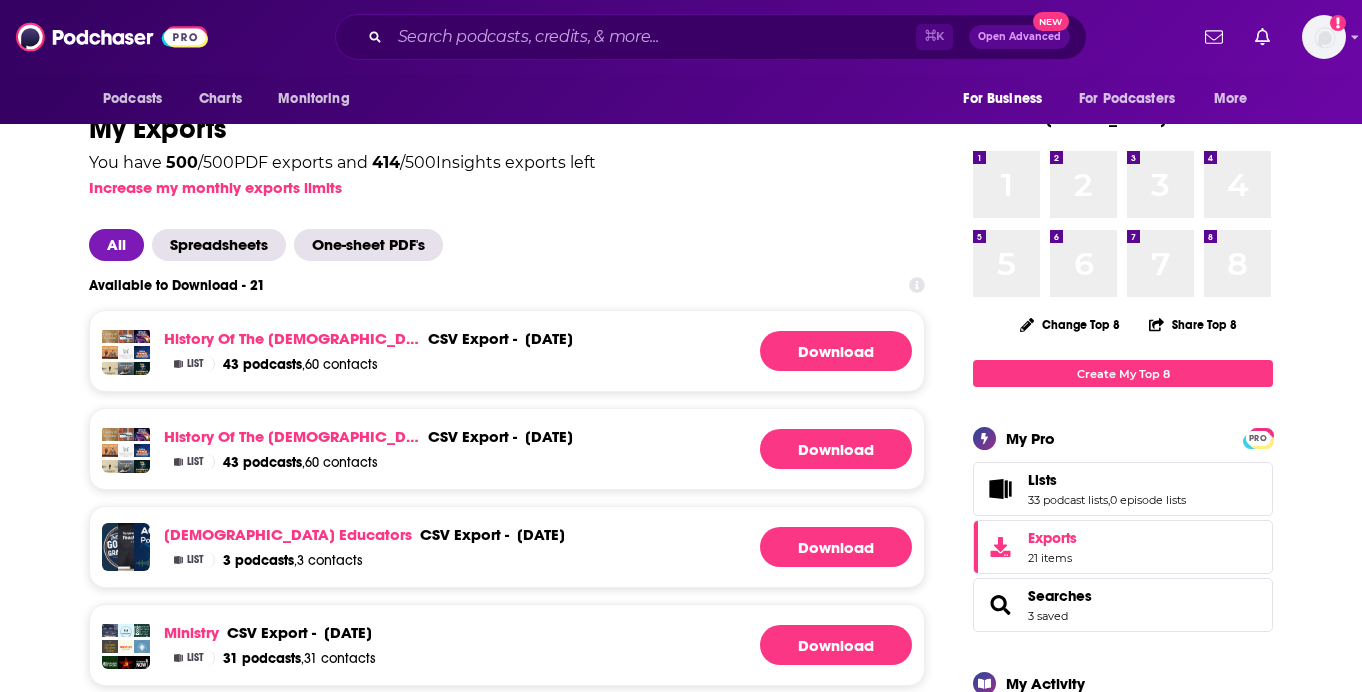 scroll, scrollTop: 52, scrollLeft: 0, axis: vertical 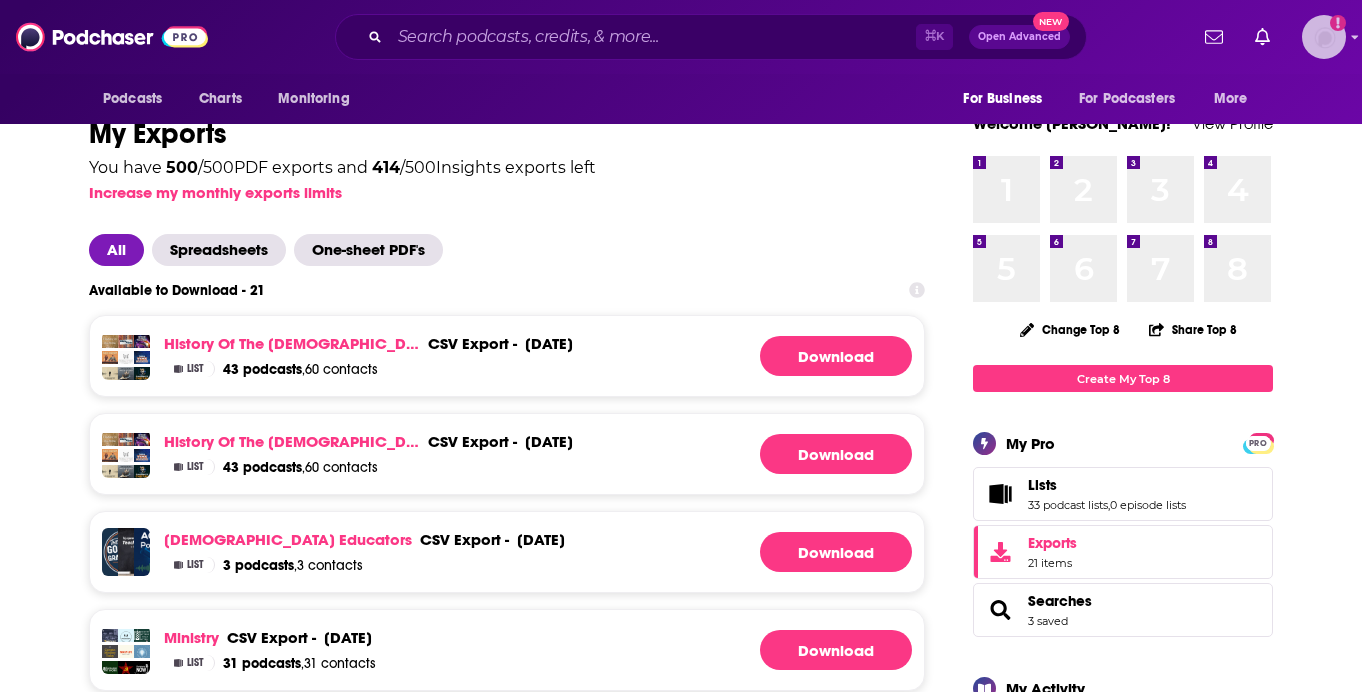 click at bounding box center [1324, 37] 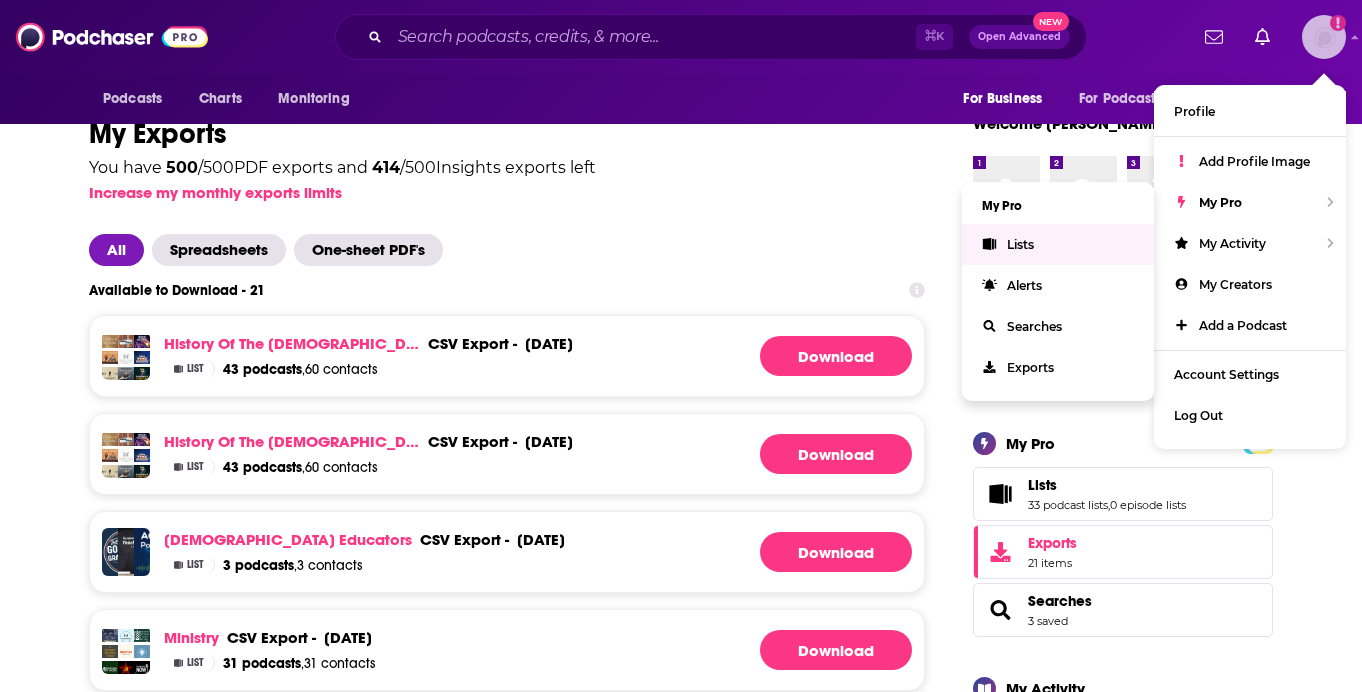 click on "Lists" at bounding box center [1058, 244] 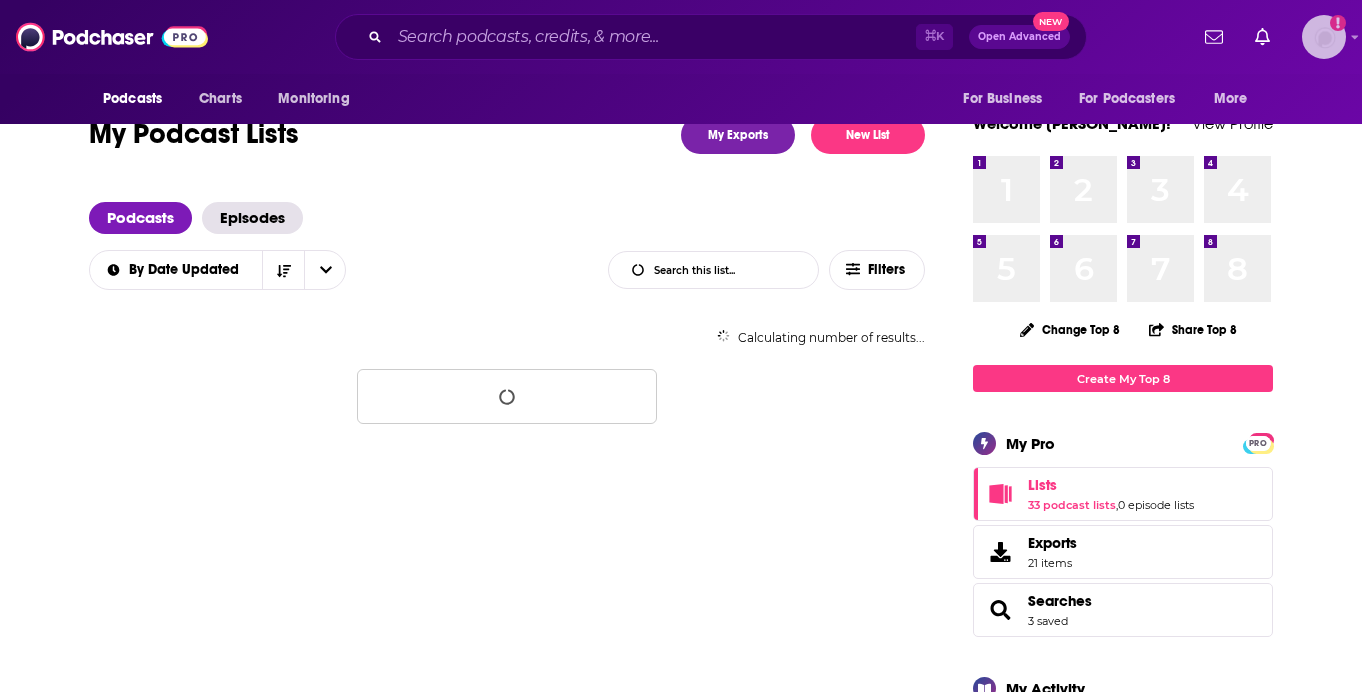 scroll, scrollTop: 0, scrollLeft: 0, axis: both 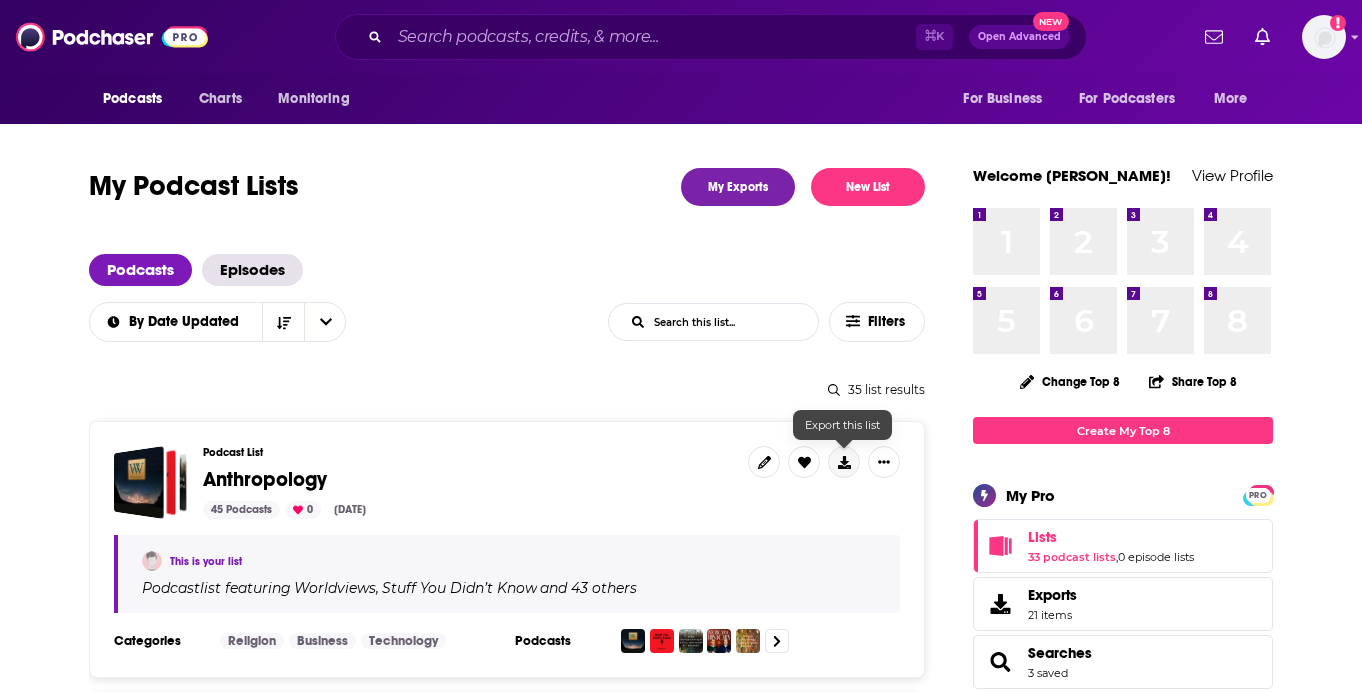 click 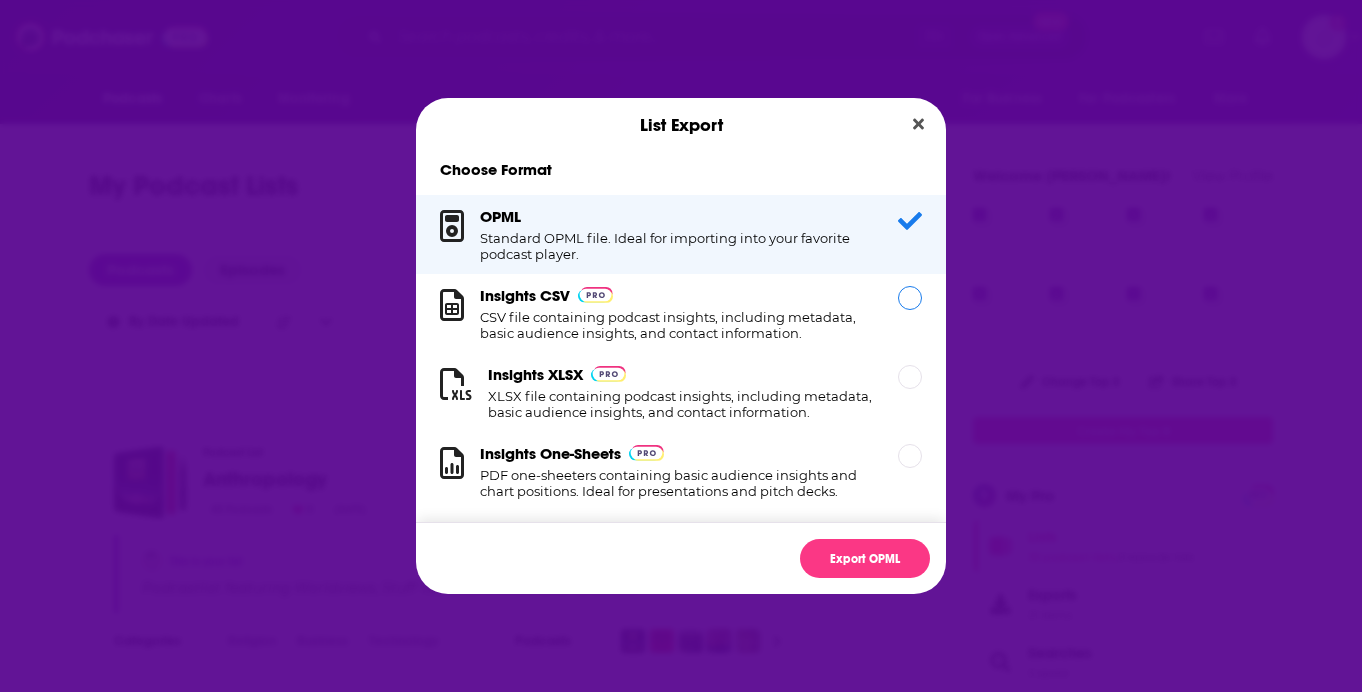 click on "CSV file containing podcast insights, including metadata, basic audience insights, and contact information." at bounding box center [677, 325] 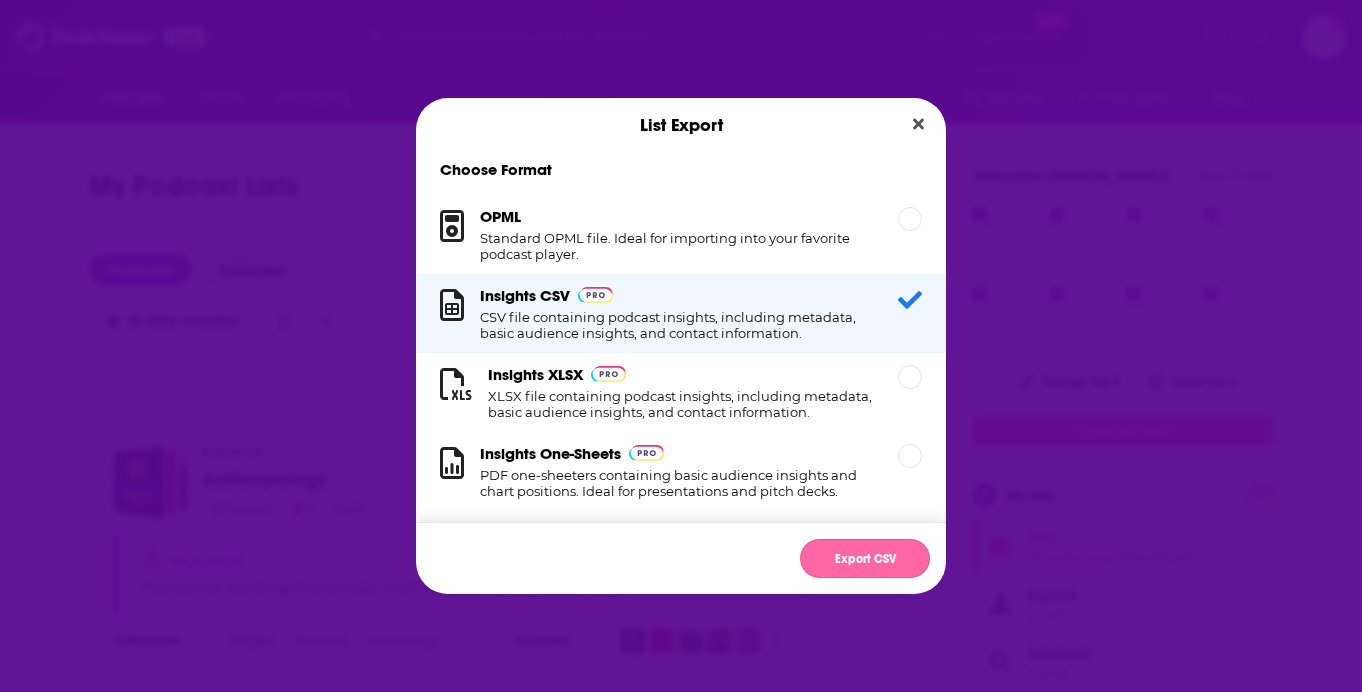 click on "Export CSV" at bounding box center (865, 558) 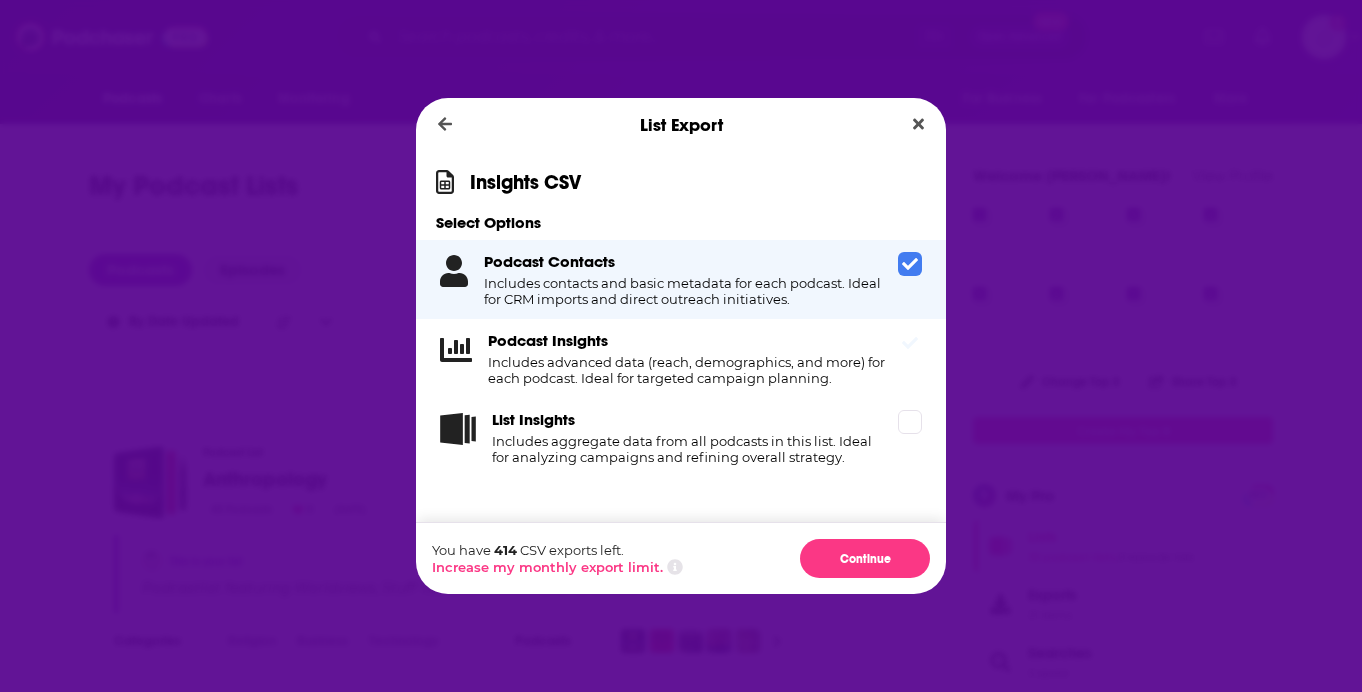 click on "Includes advanced data (reach, demographics, and more) for each podcast. Ideal for targeted campaign planning." at bounding box center [689, 370] 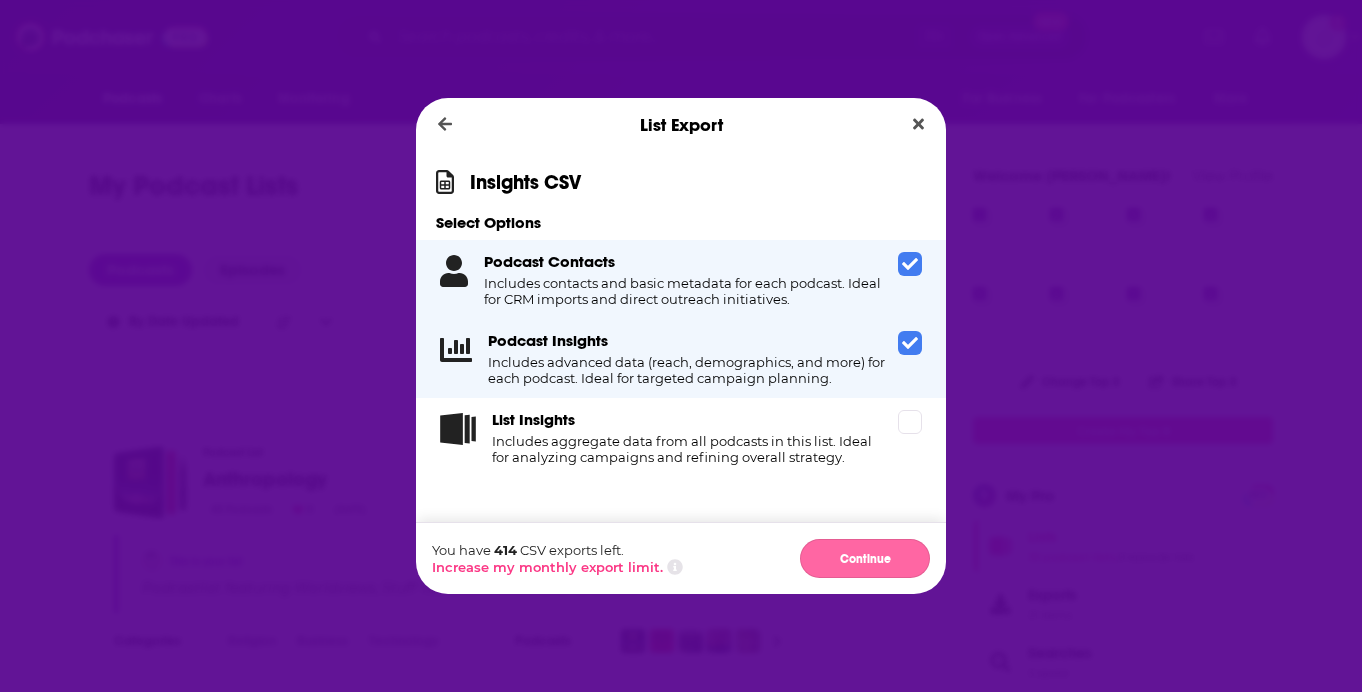 click on "Continue" at bounding box center [865, 558] 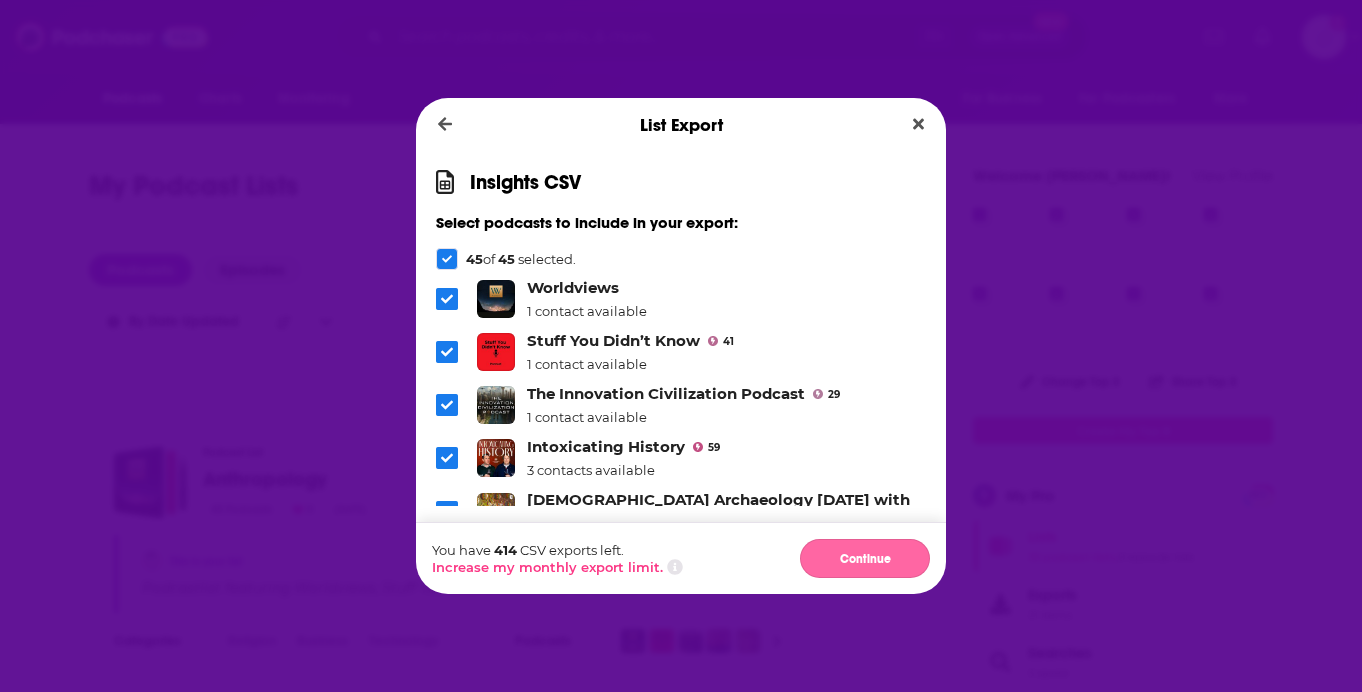 click on "Continue" at bounding box center [865, 558] 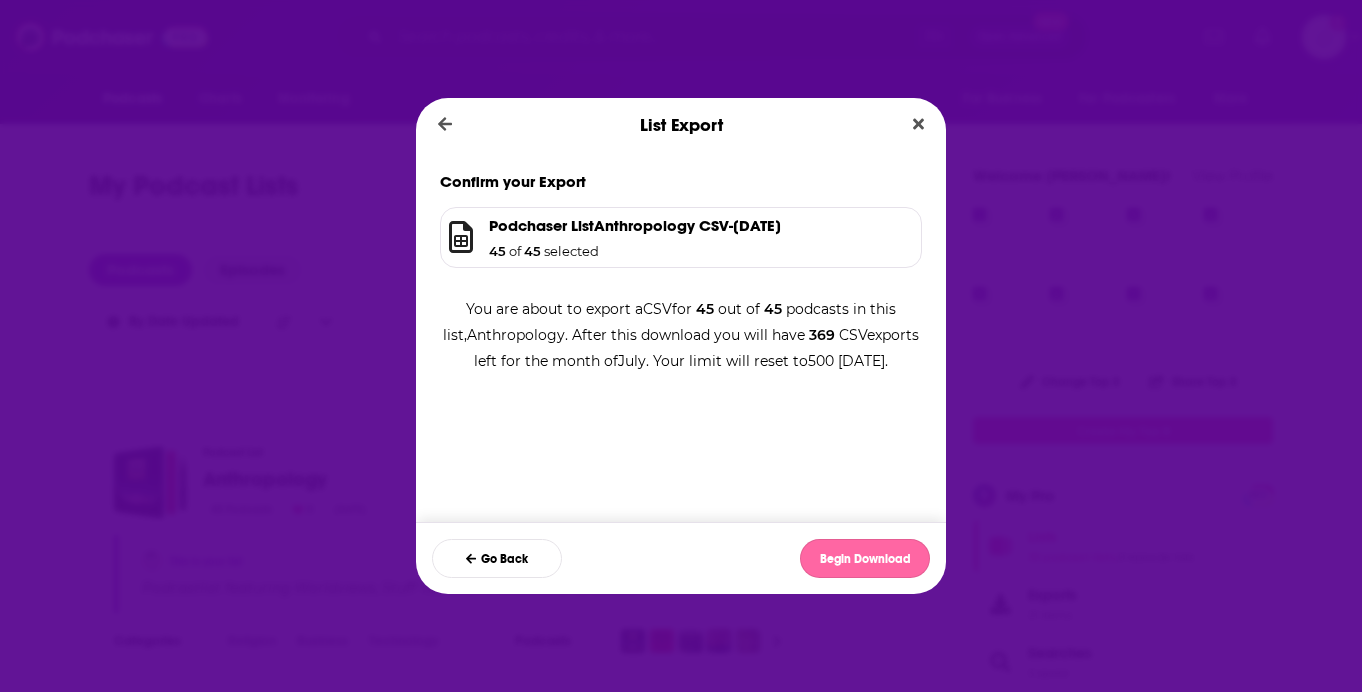 click on "Begin Download" at bounding box center [865, 558] 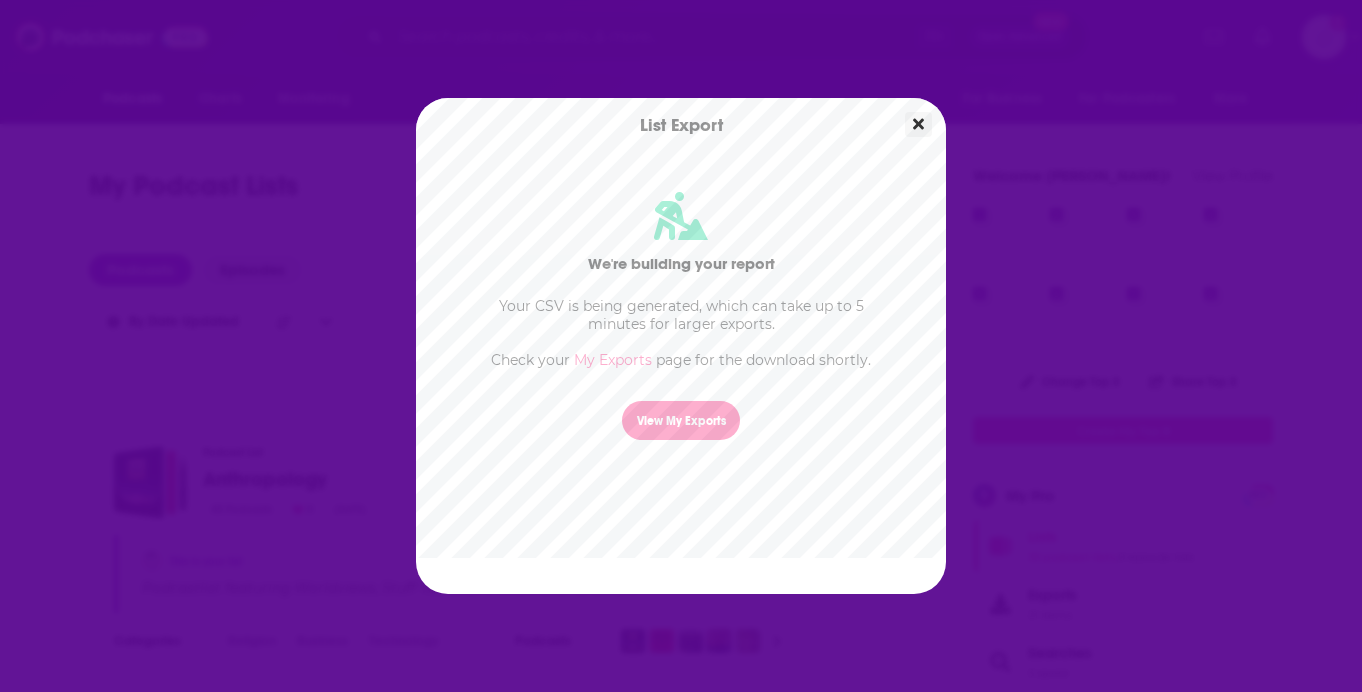 click at bounding box center [918, 124] 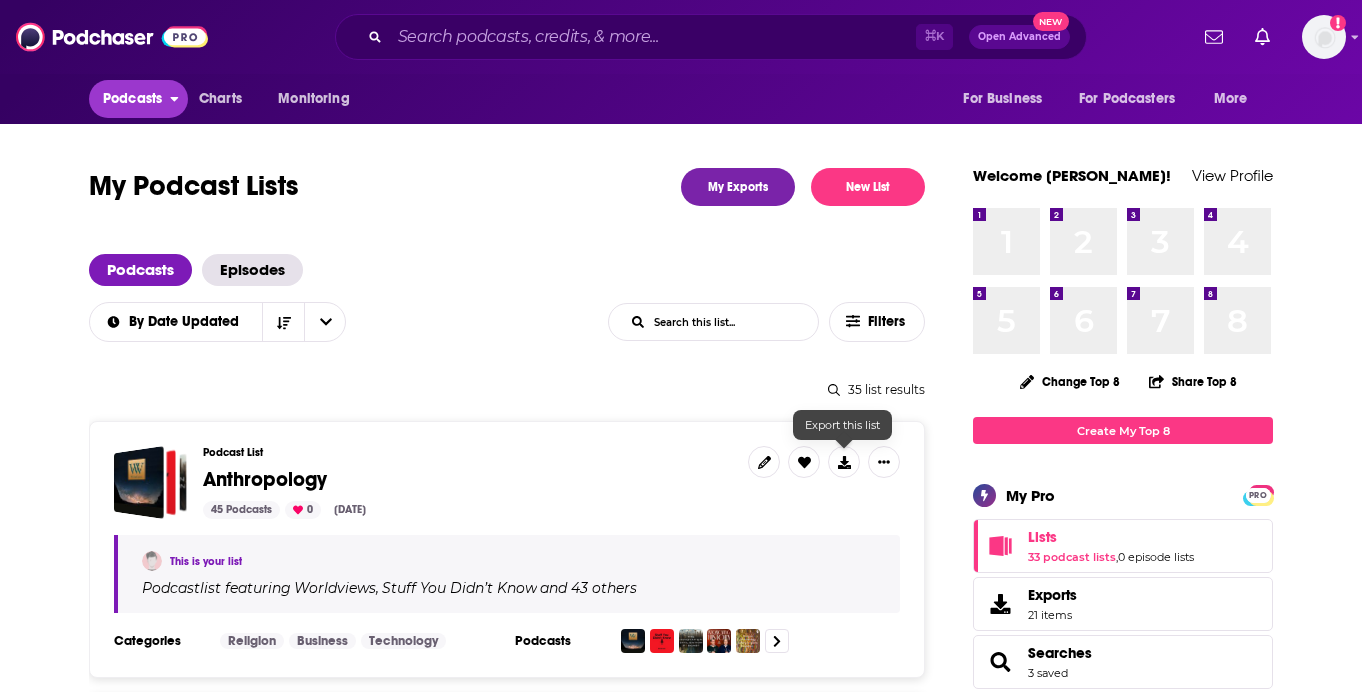 click on "Podcasts" at bounding box center (132, 99) 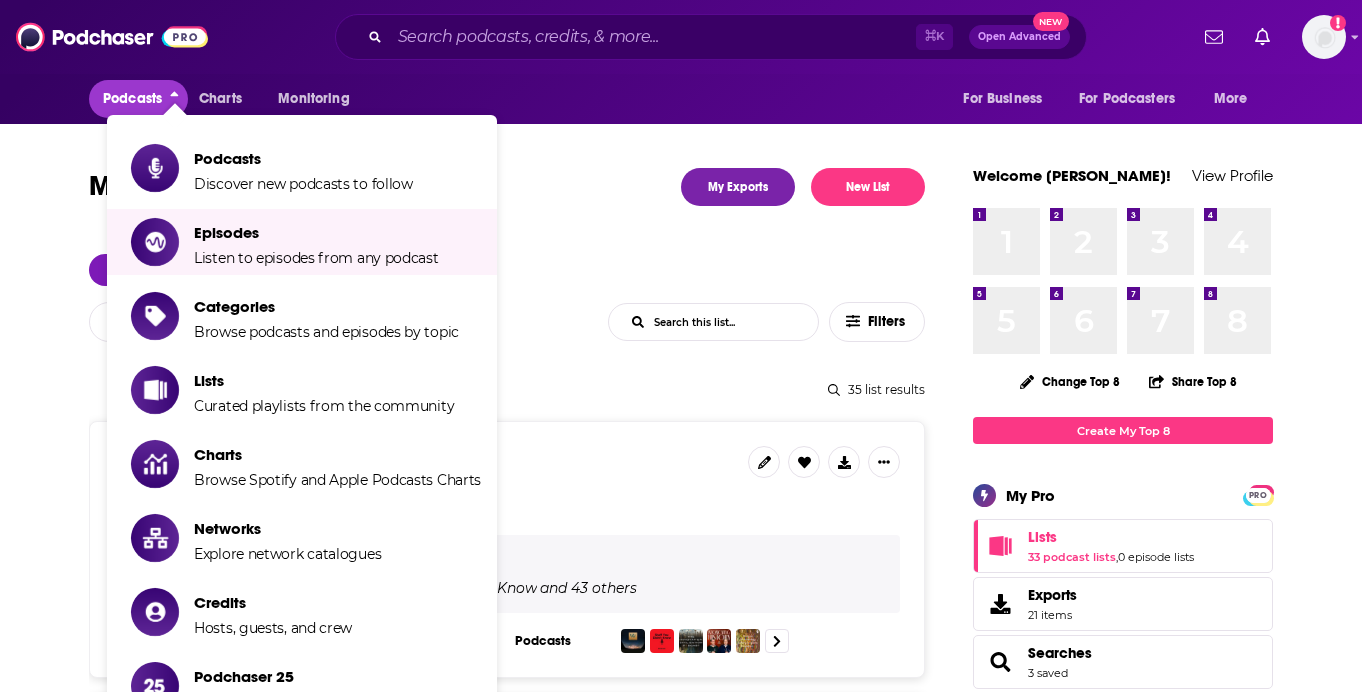 click on "Podcasts Episodes" at bounding box center (507, 270) 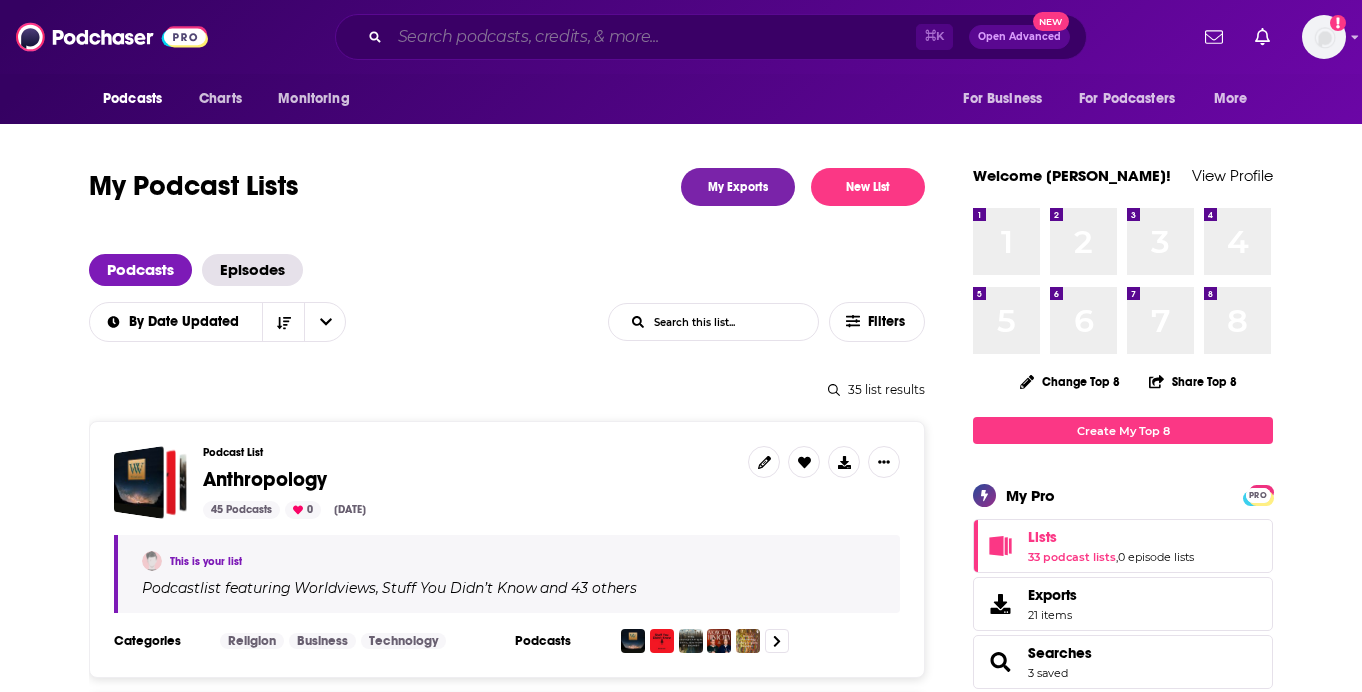 click at bounding box center (653, 37) 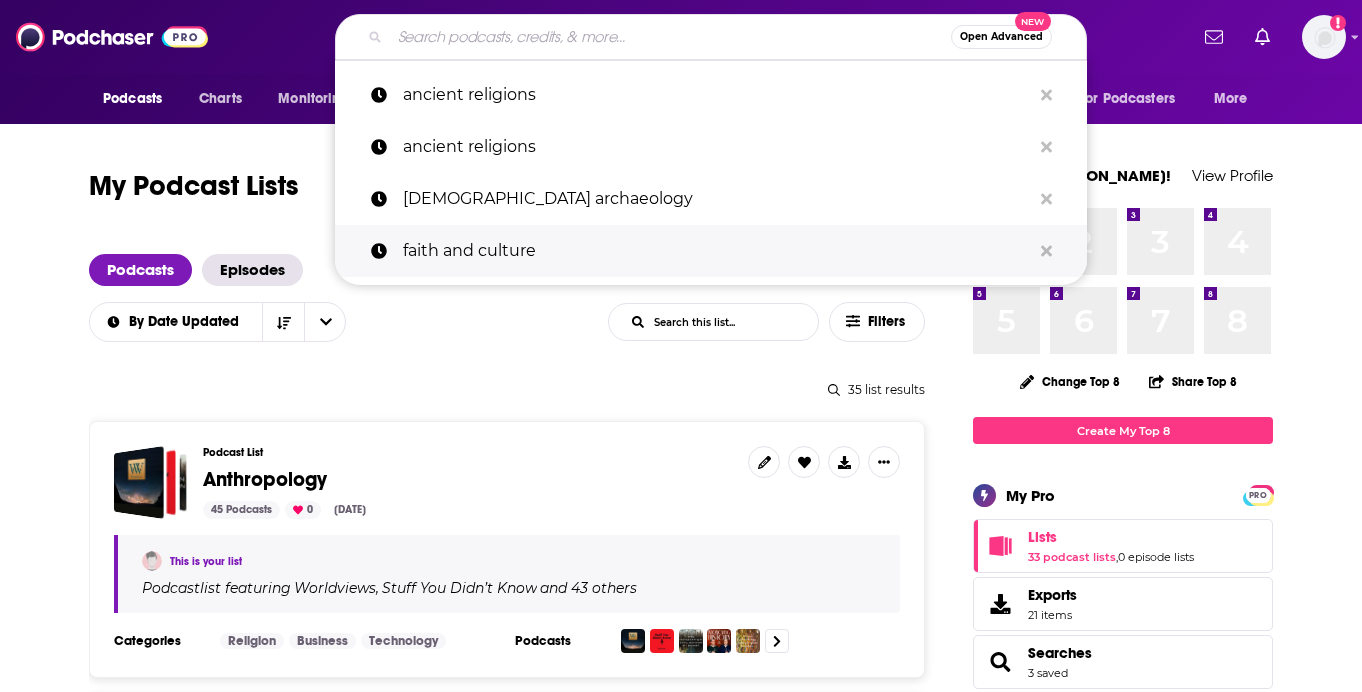 click on "faith and culture" at bounding box center (717, 251) 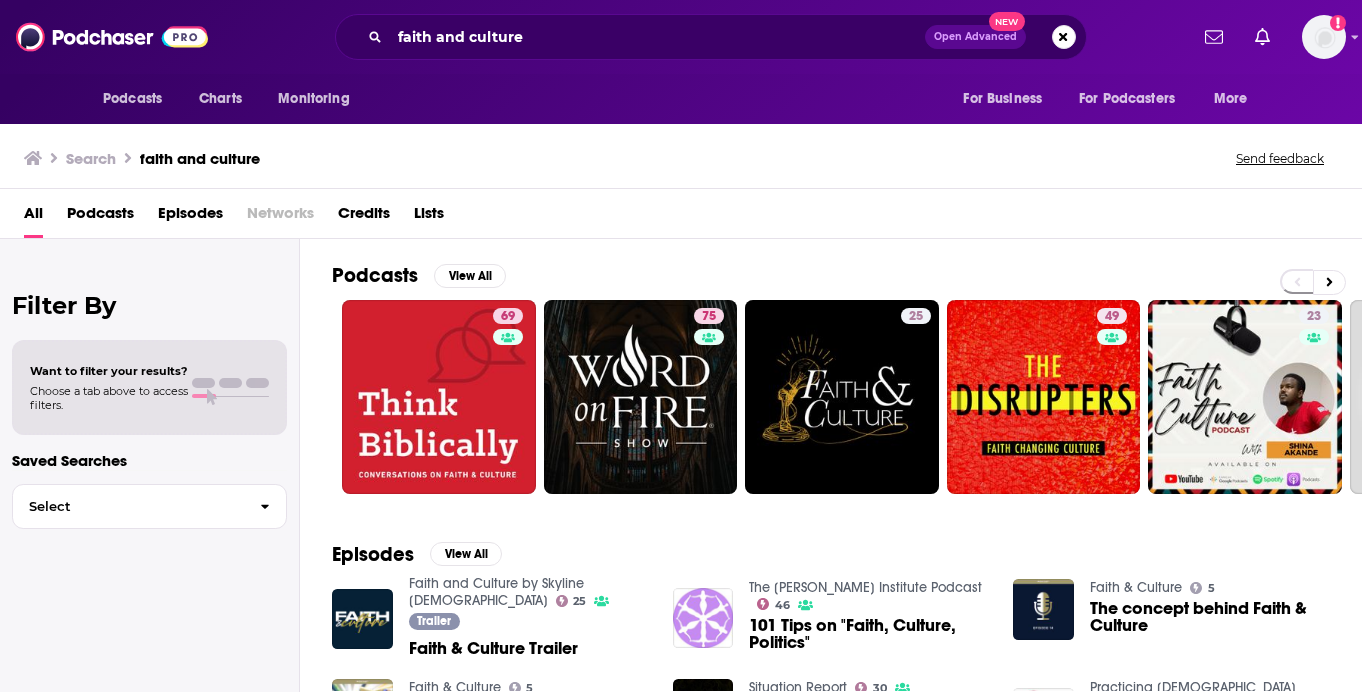 click on "Podcasts" at bounding box center [100, 217] 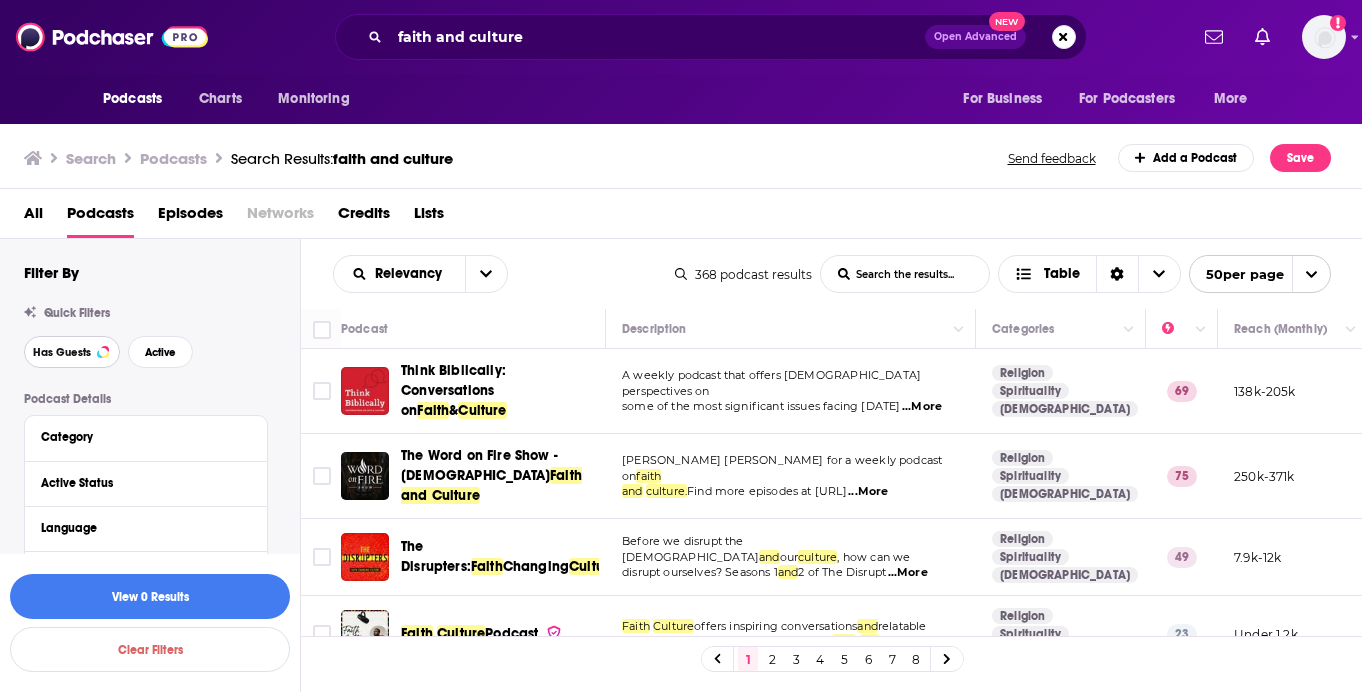 click on "Has Guests" at bounding box center (62, 352) 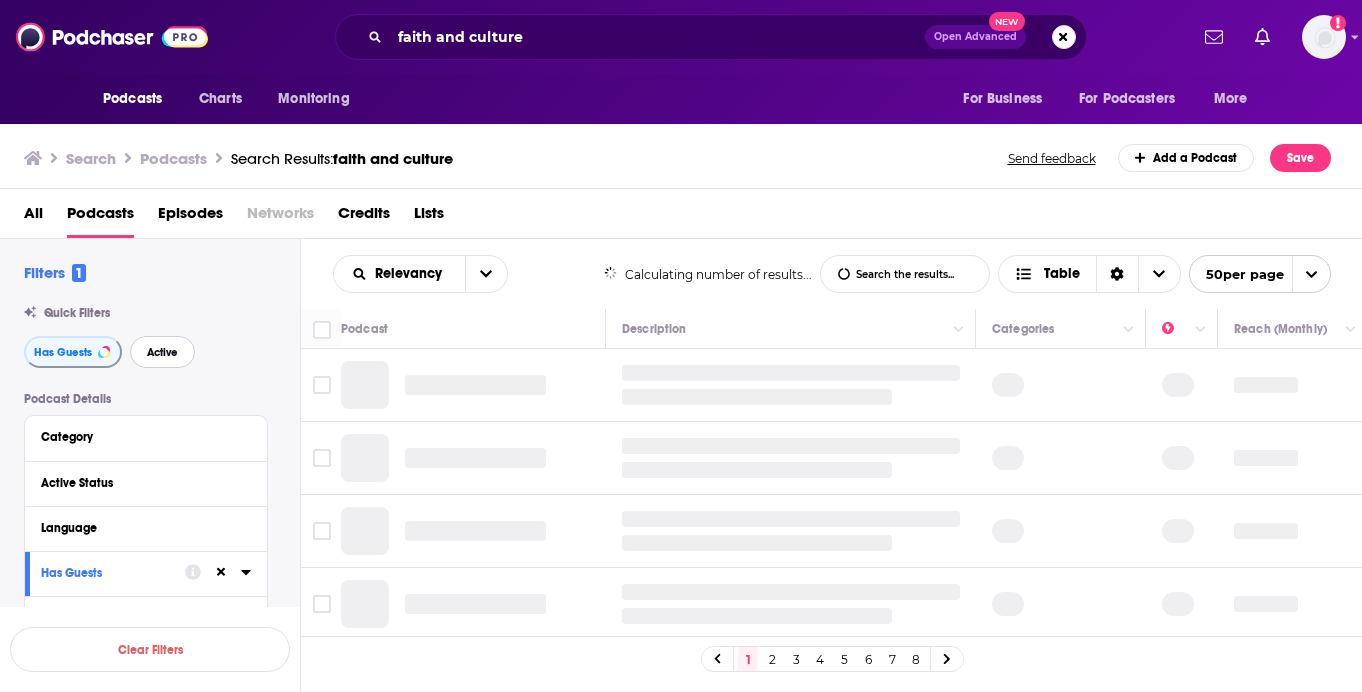 click on "Active" at bounding box center [162, 352] 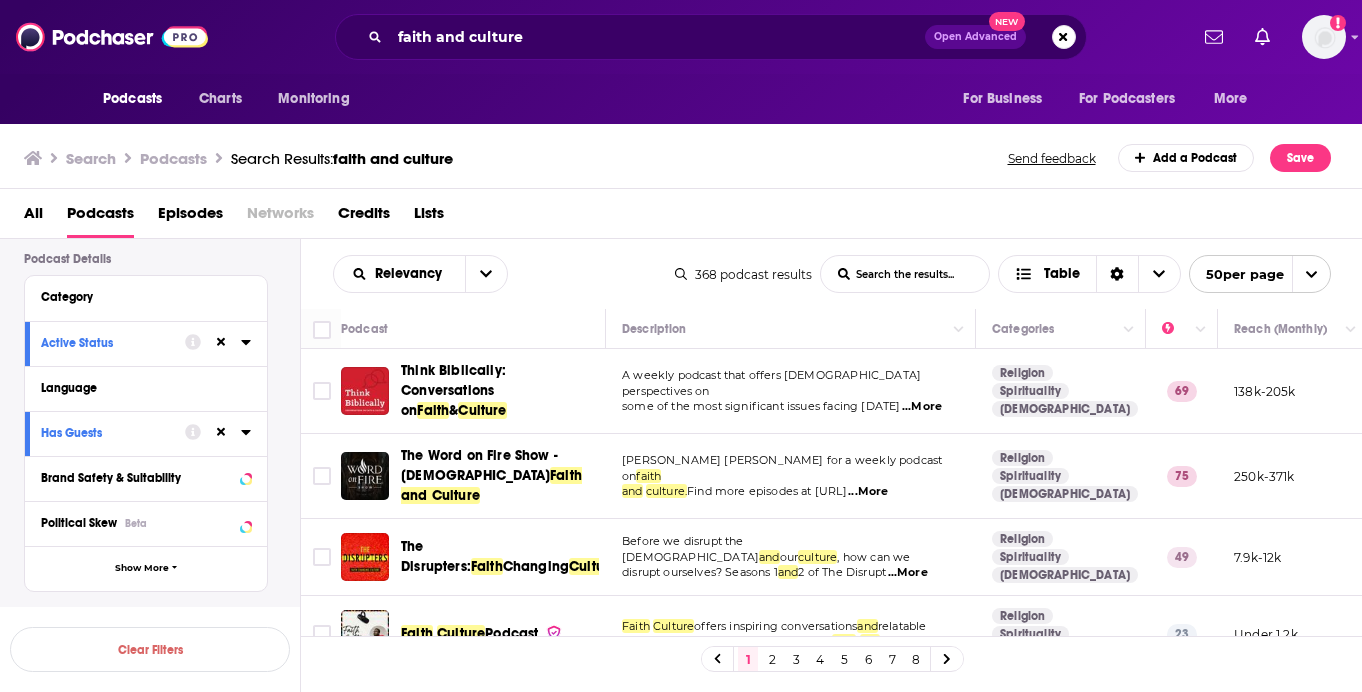 scroll, scrollTop: 0, scrollLeft: 0, axis: both 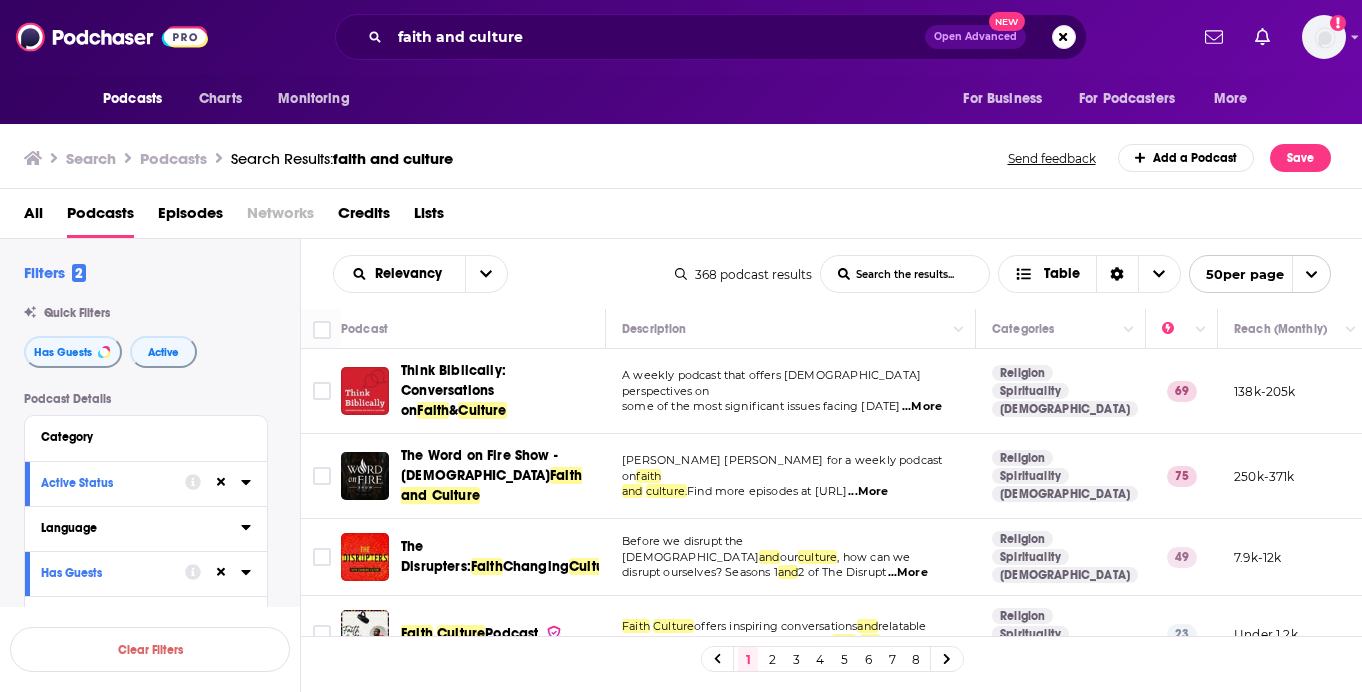 click on "Language" at bounding box center [134, 528] 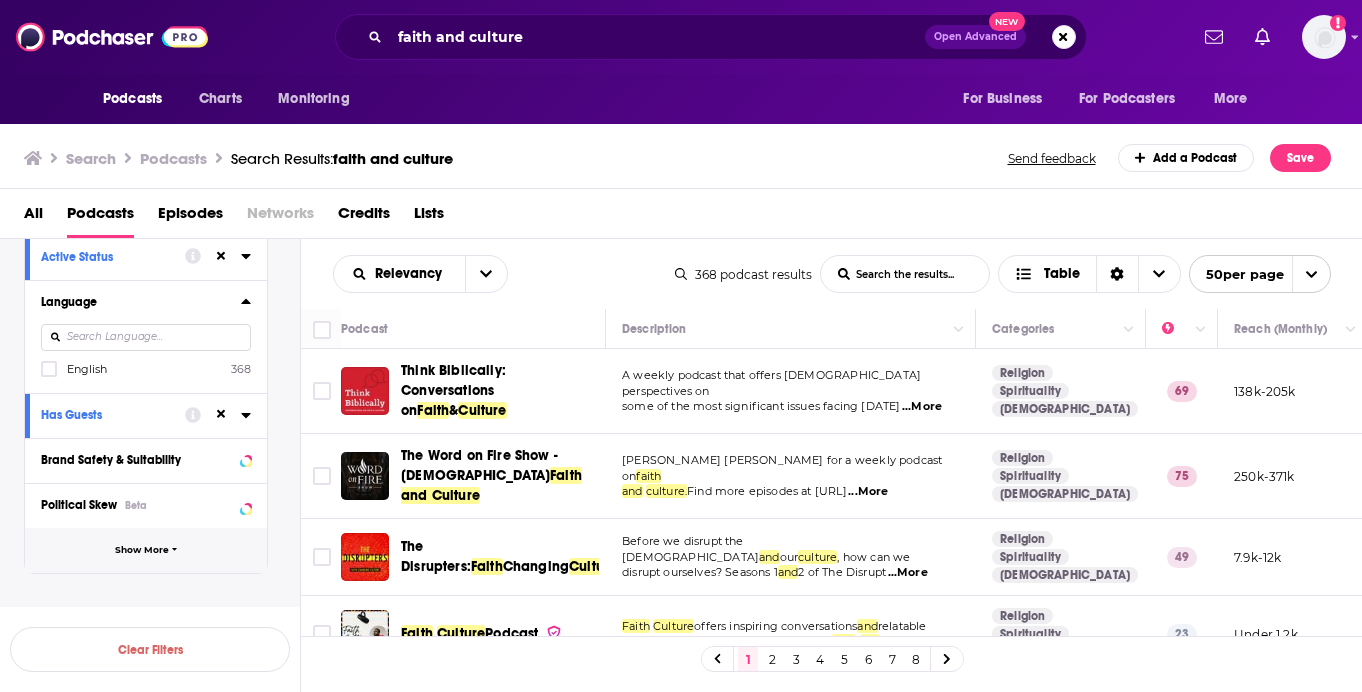 scroll, scrollTop: 207, scrollLeft: 0, axis: vertical 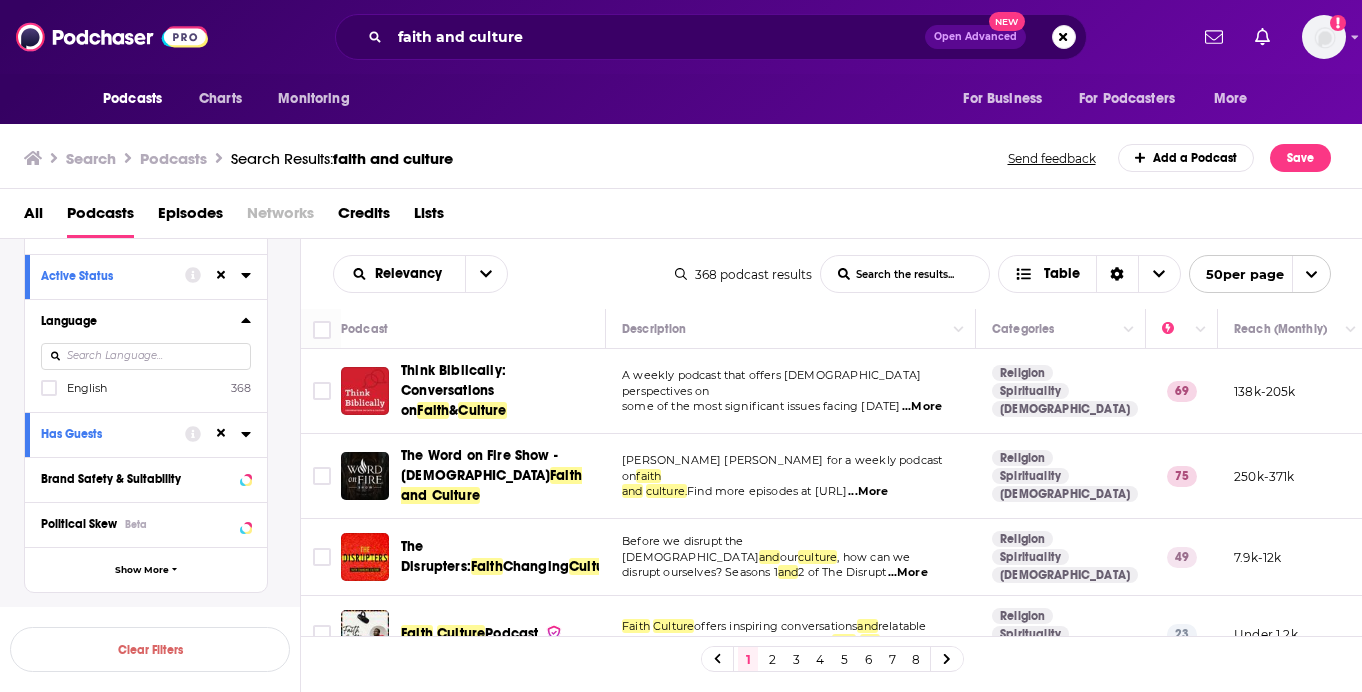 click on "English" at bounding box center (87, 388) 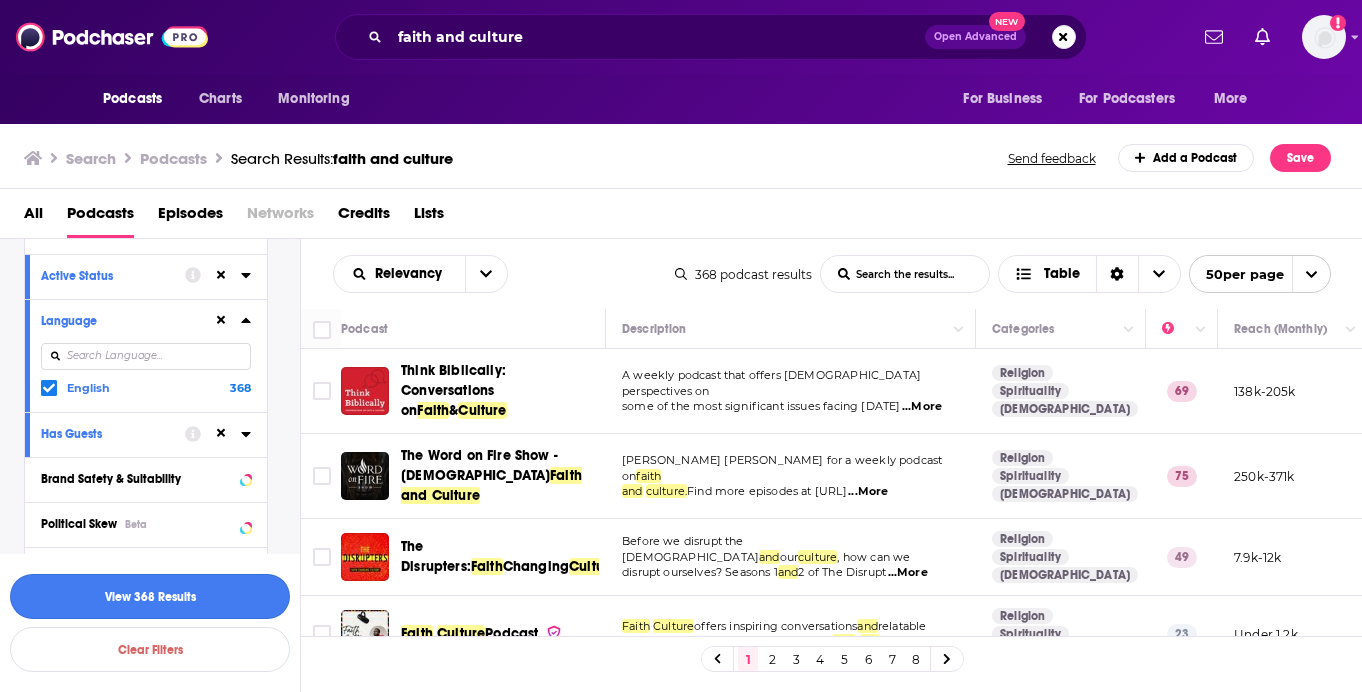 click on "View 368 Results" at bounding box center [150, 596] 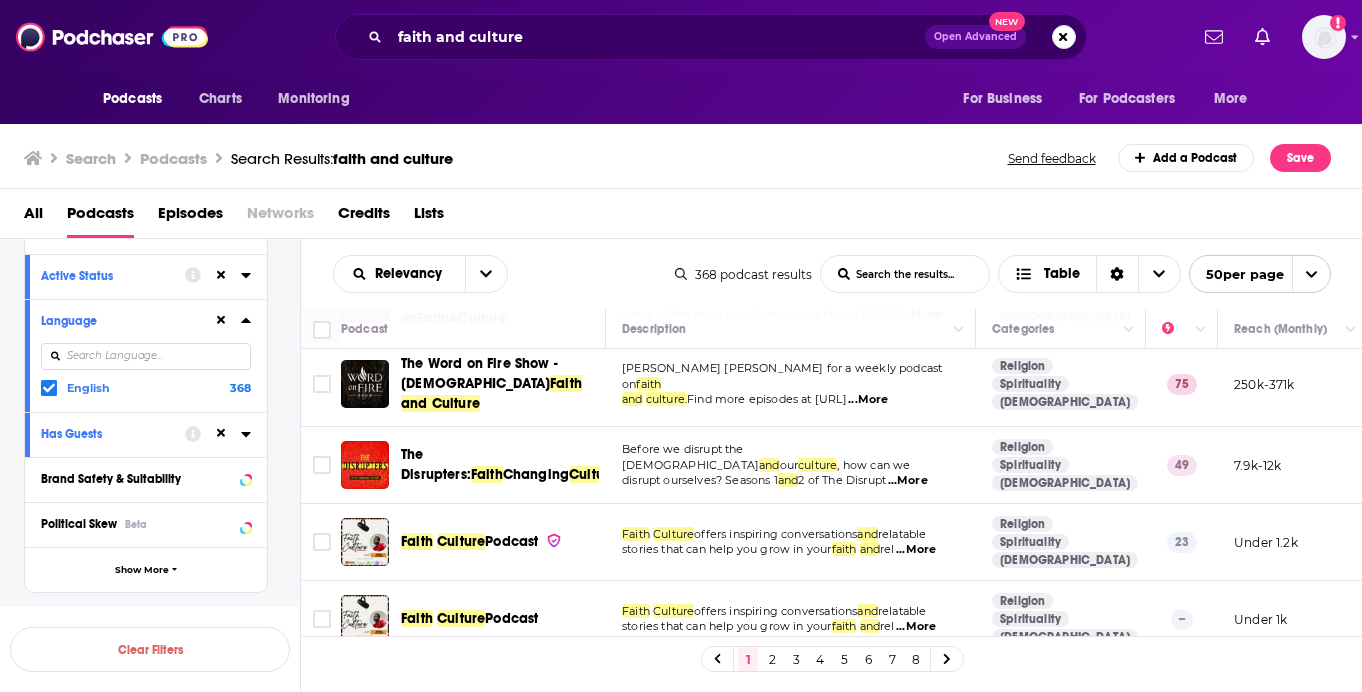 scroll, scrollTop: 88, scrollLeft: 0, axis: vertical 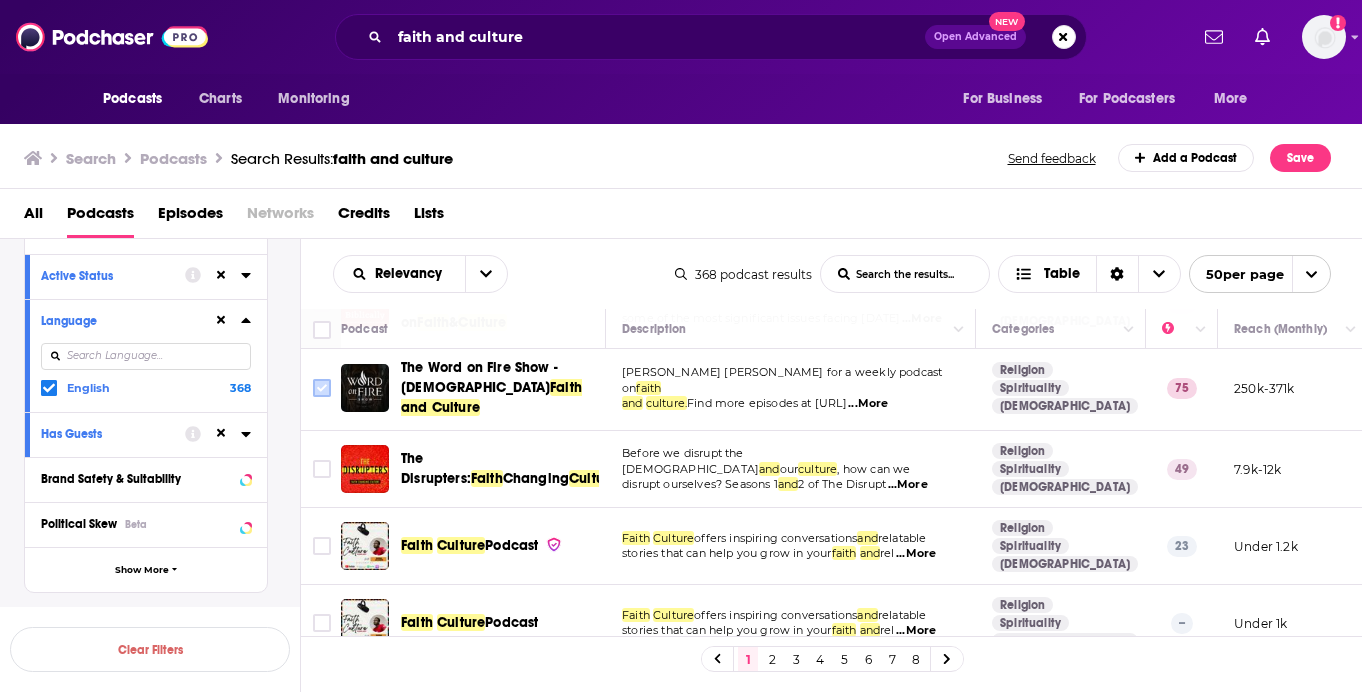 click at bounding box center [322, 388] 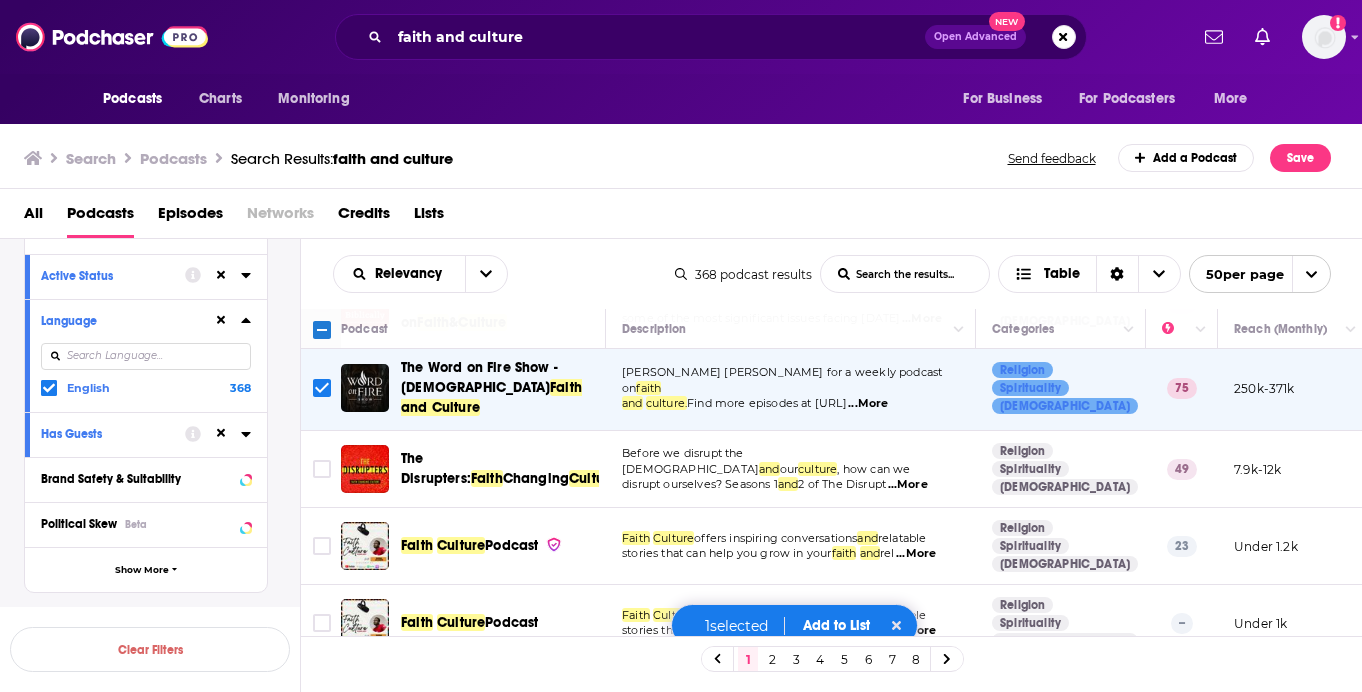 click on "...More" at bounding box center (868, 404) 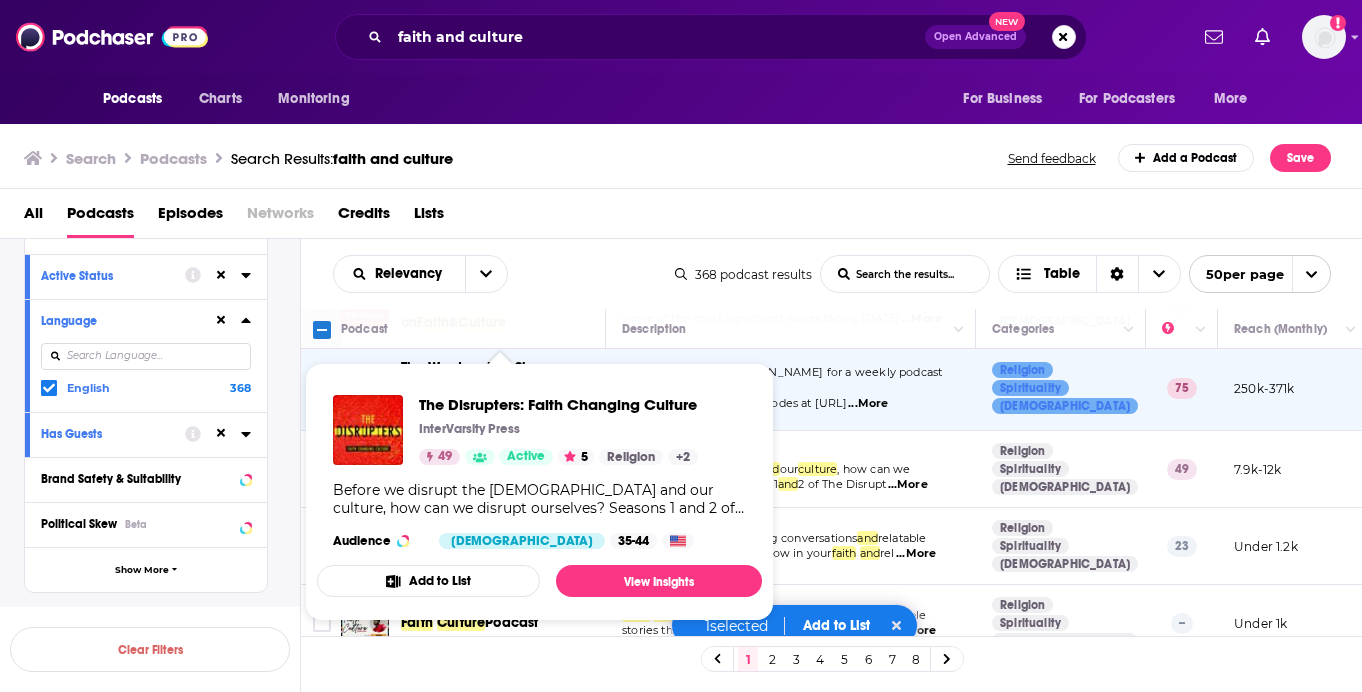 click on "disrupt ourselves?  Seasons 1  and  2 of The Disrupt  ...More" at bounding box center (790, 485) 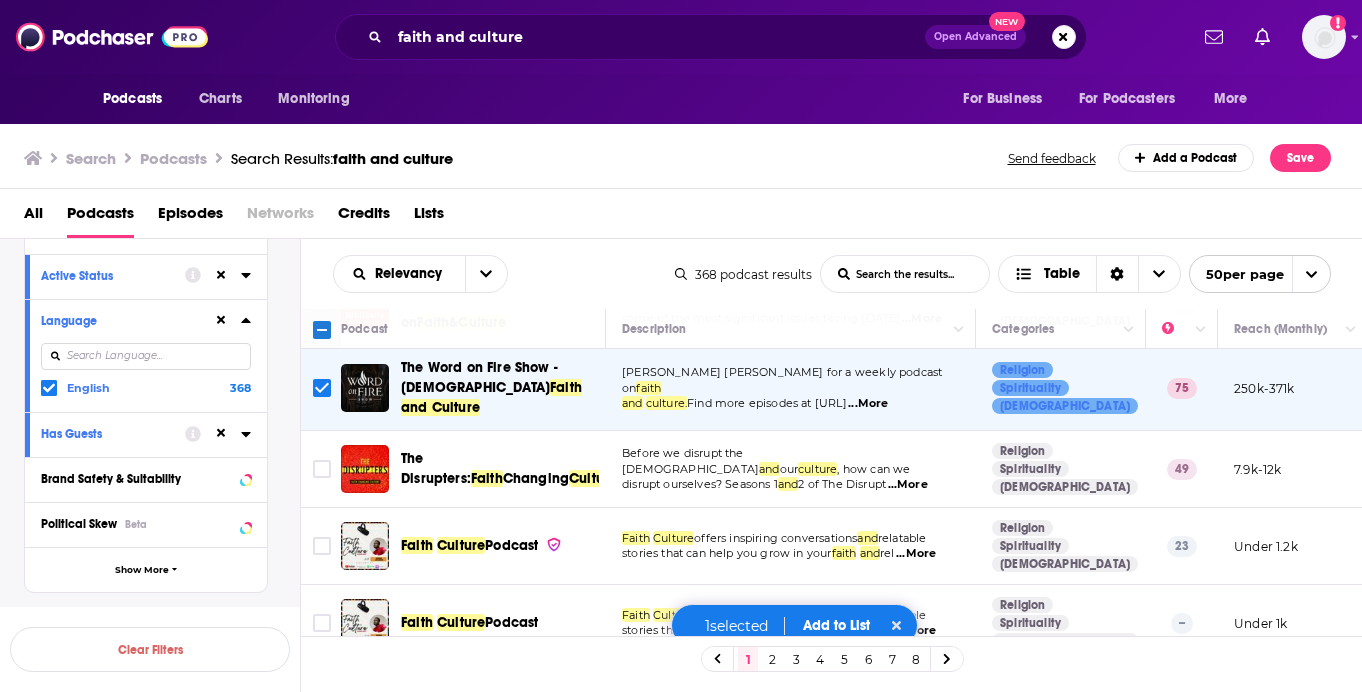 click on "...More" at bounding box center [908, 485] 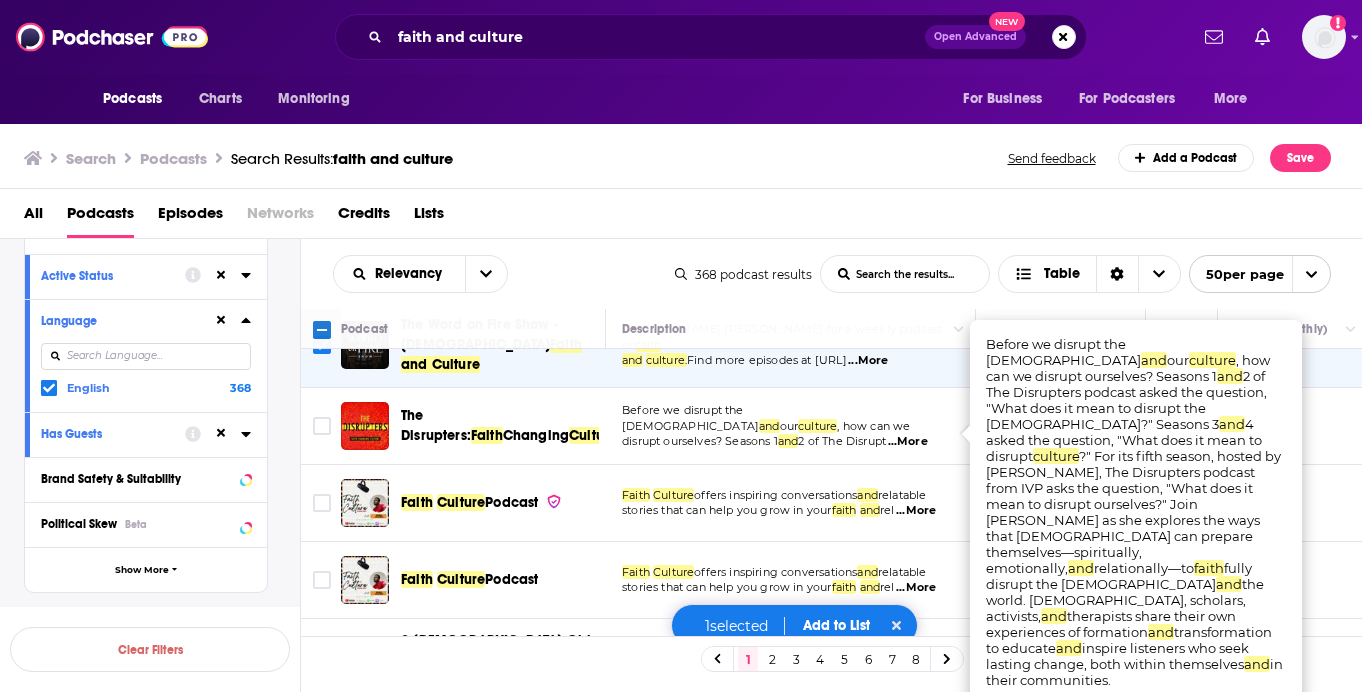 scroll, scrollTop: 138, scrollLeft: 0, axis: vertical 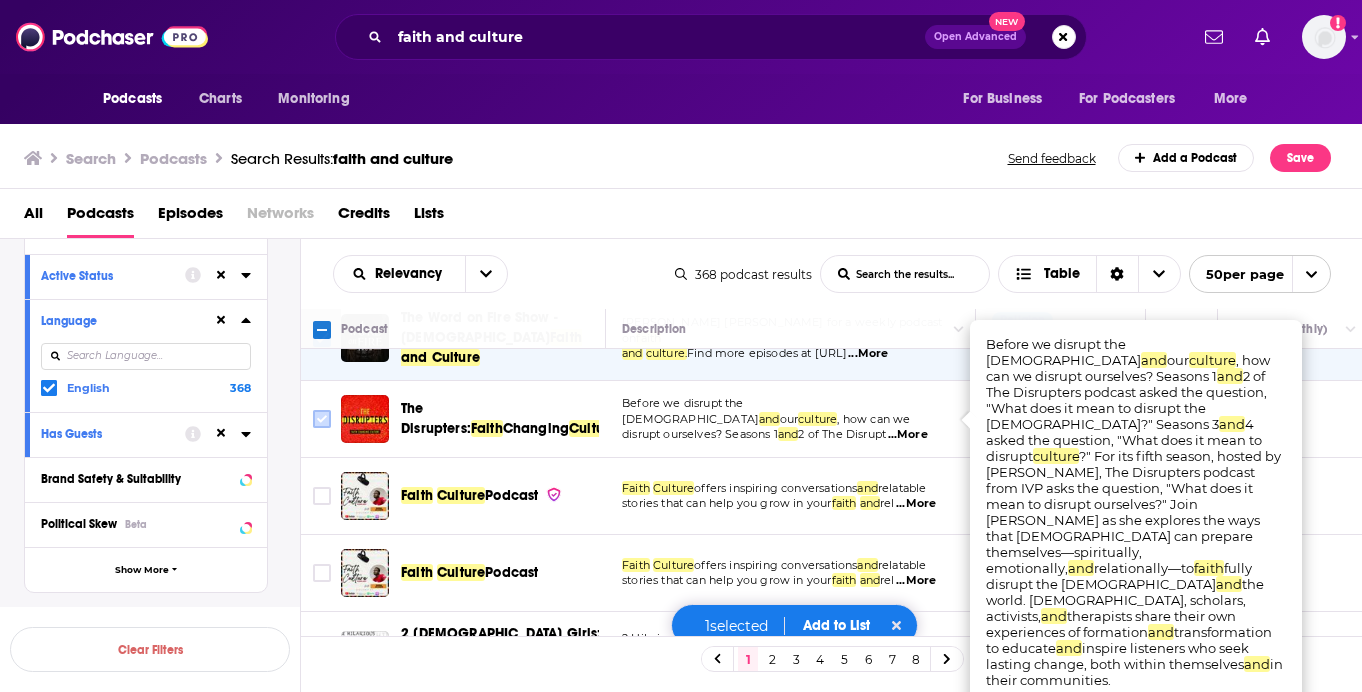 click at bounding box center (322, 419) 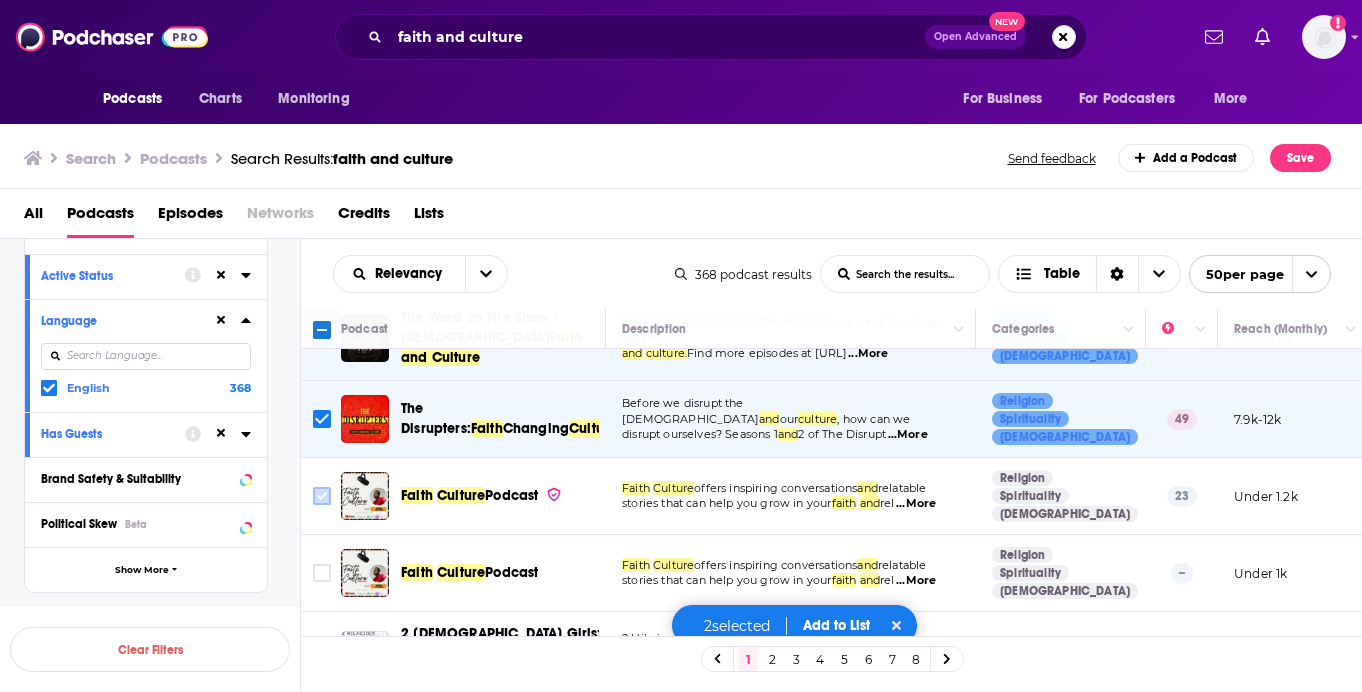 click at bounding box center [322, 496] 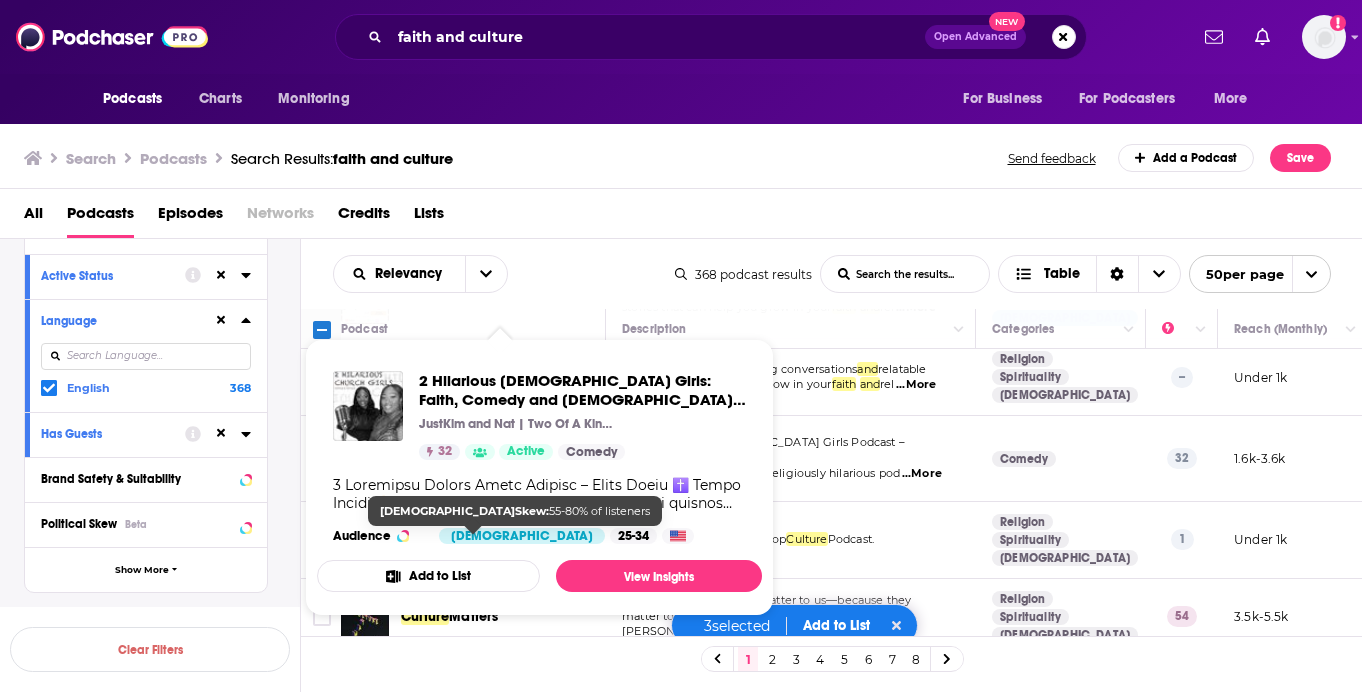 scroll, scrollTop: 332, scrollLeft: 0, axis: vertical 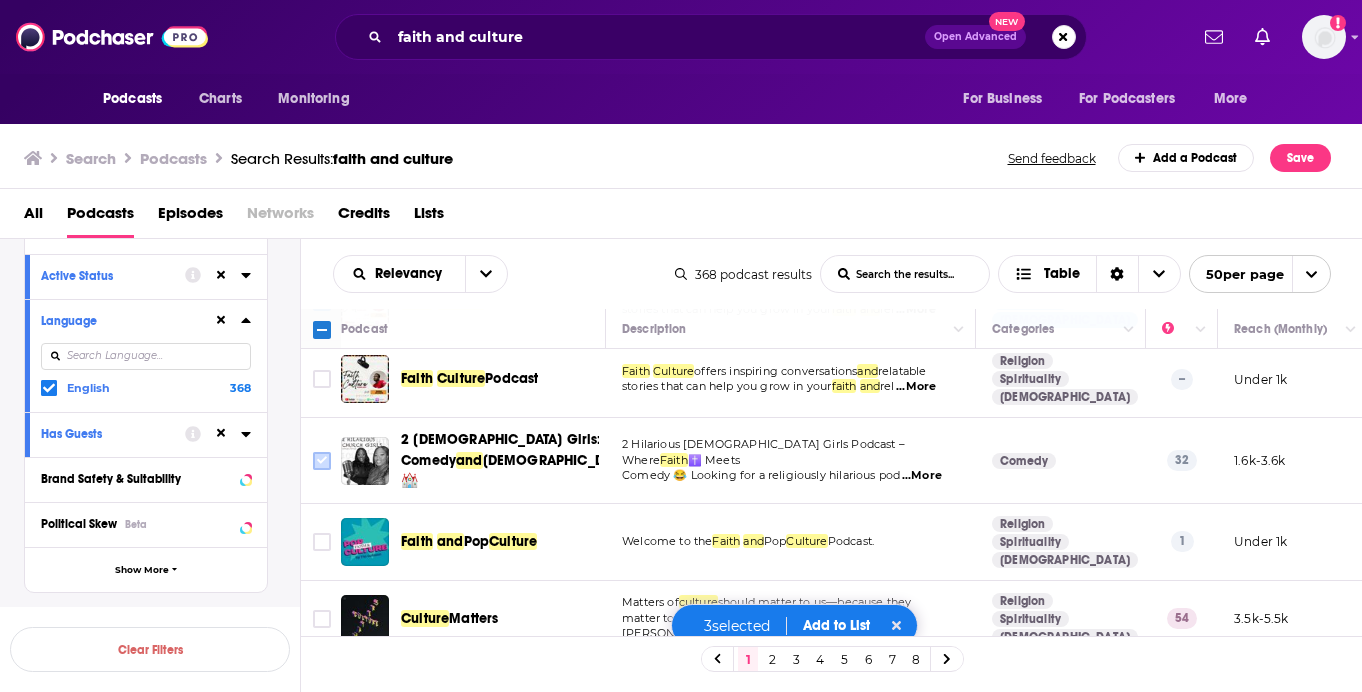 click at bounding box center [322, 461] 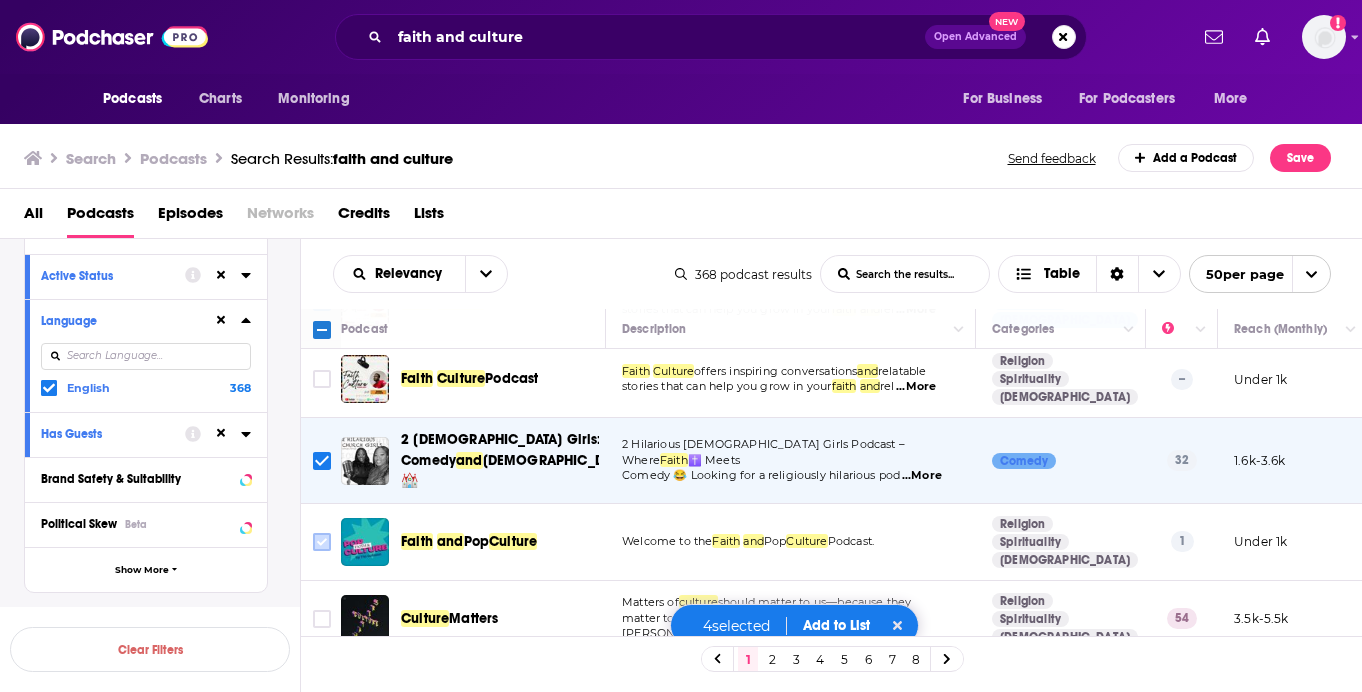 click at bounding box center (322, 542) 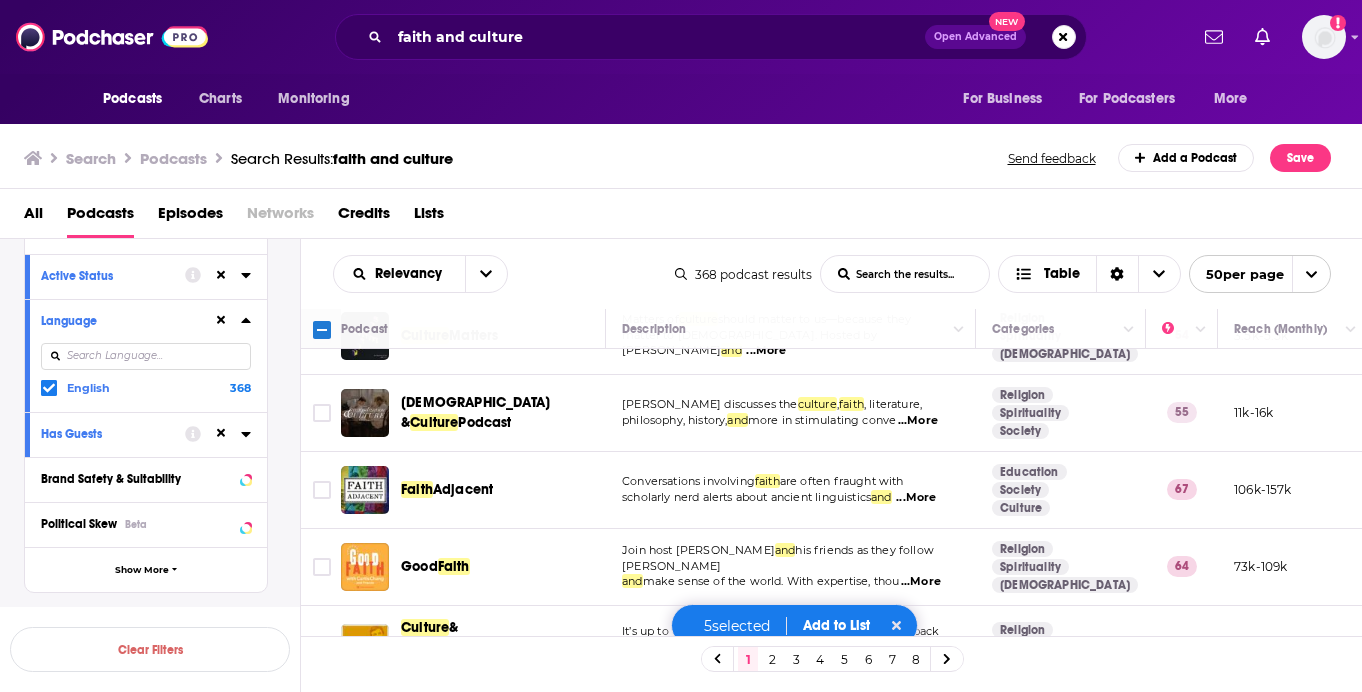 scroll, scrollTop: 617, scrollLeft: 0, axis: vertical 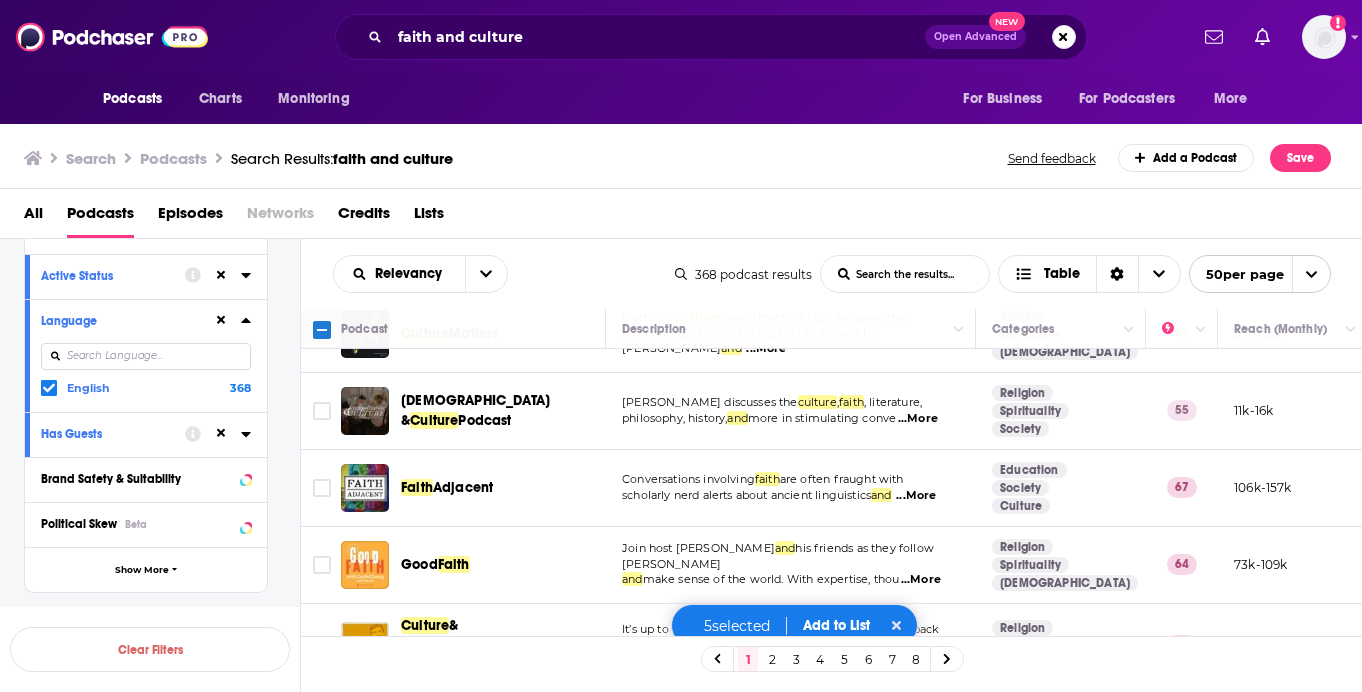 click on "Conversations involving  faith  are often fraught with" at bounding box center [790, 480] 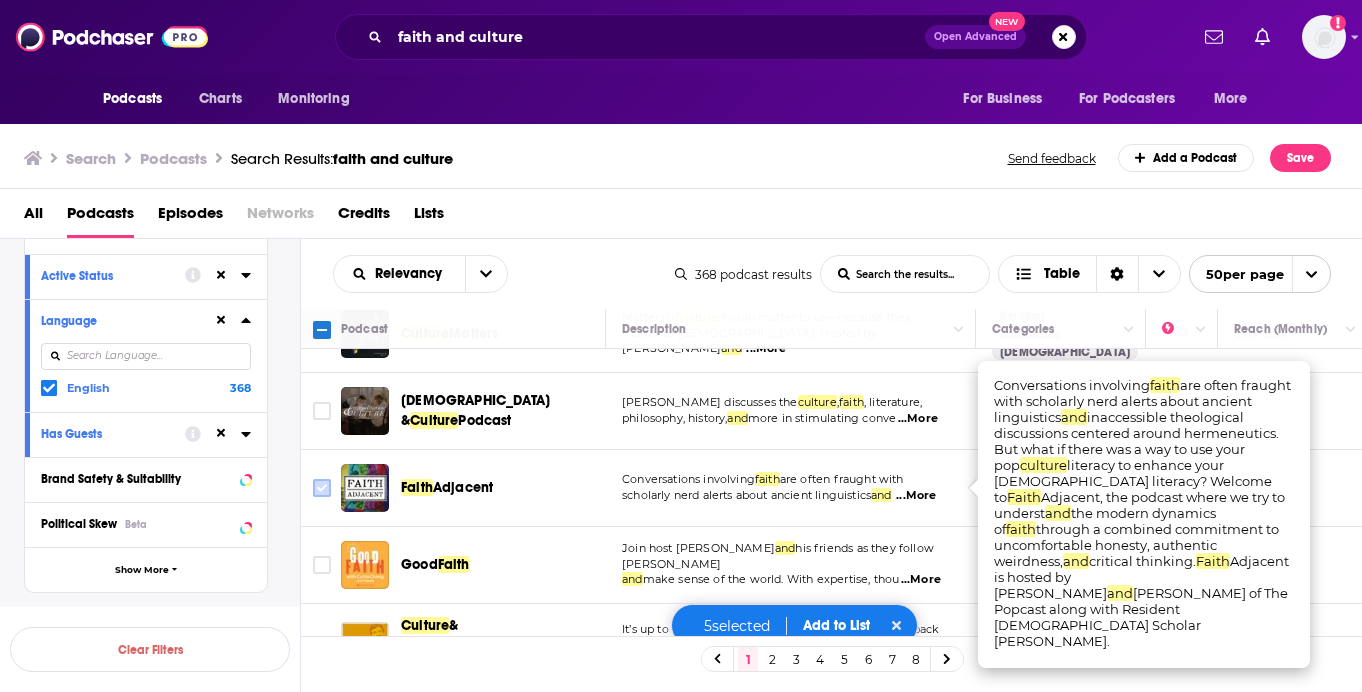 click at bounding box center (322, 488) 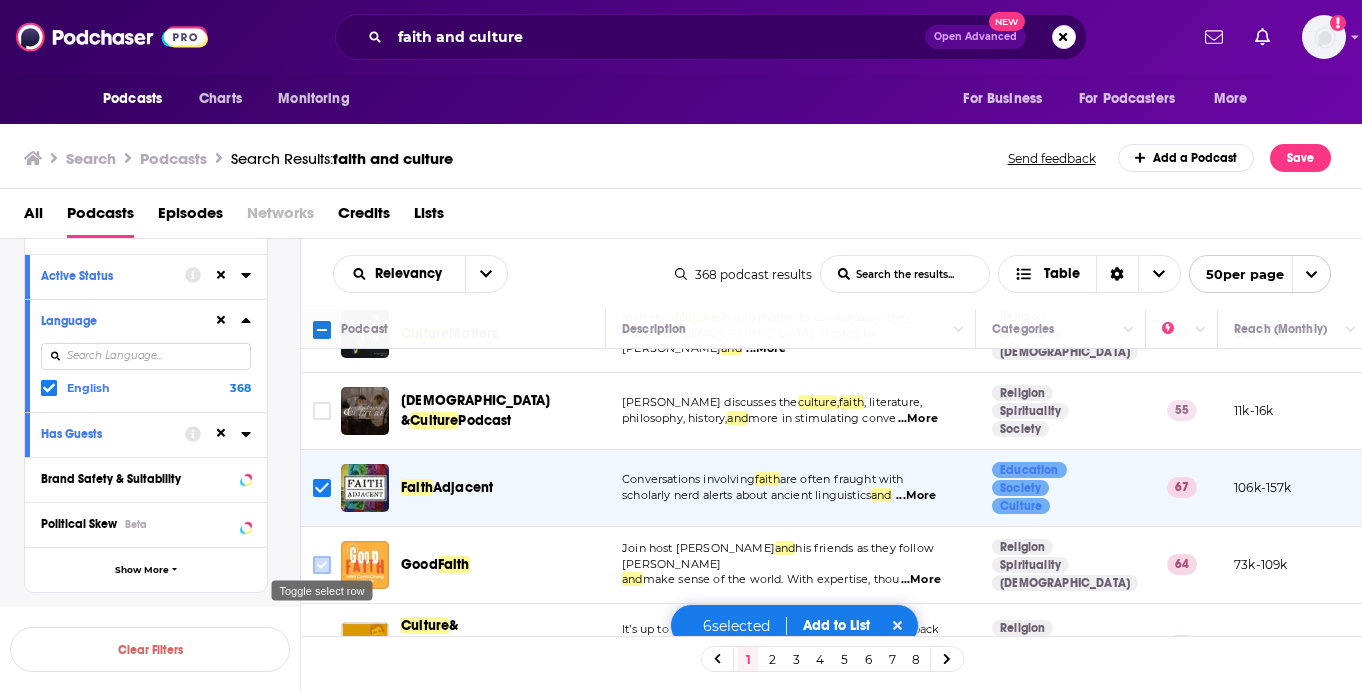 click at bounding box center (322, 565) 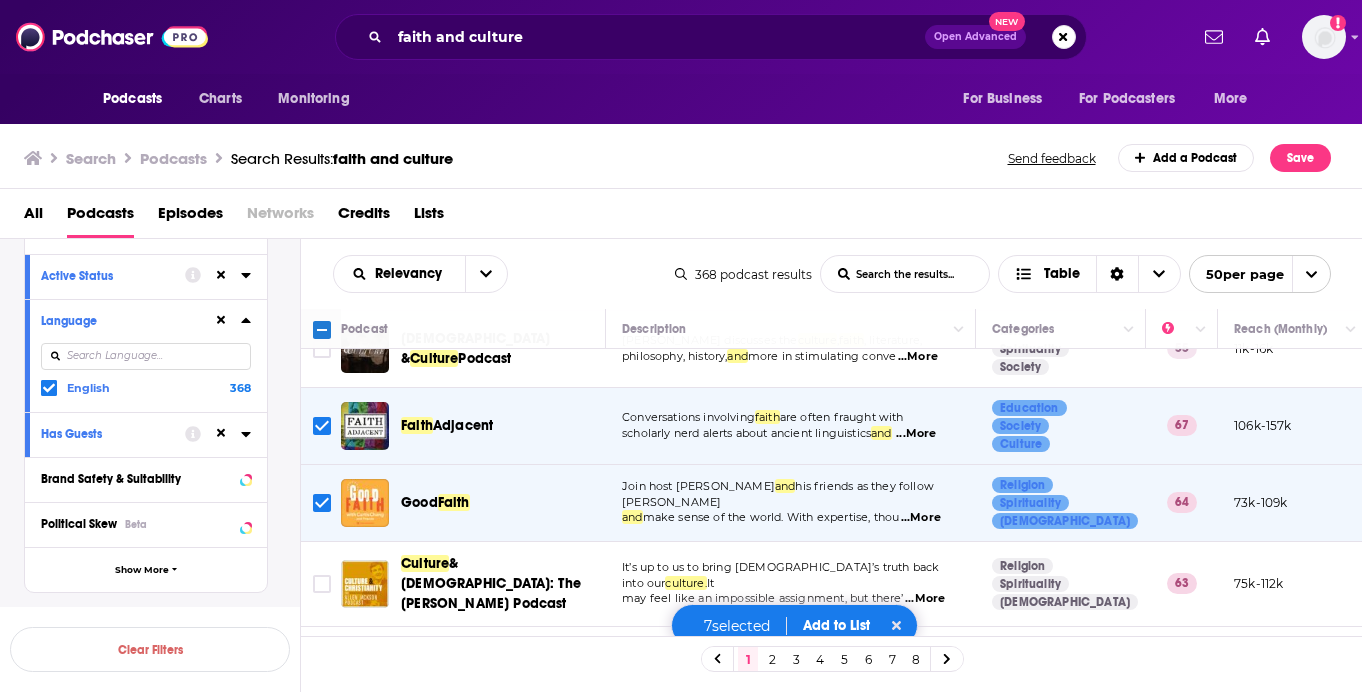 scroll, scrollTop: 760, scrollLeft: 0, axis: vertical 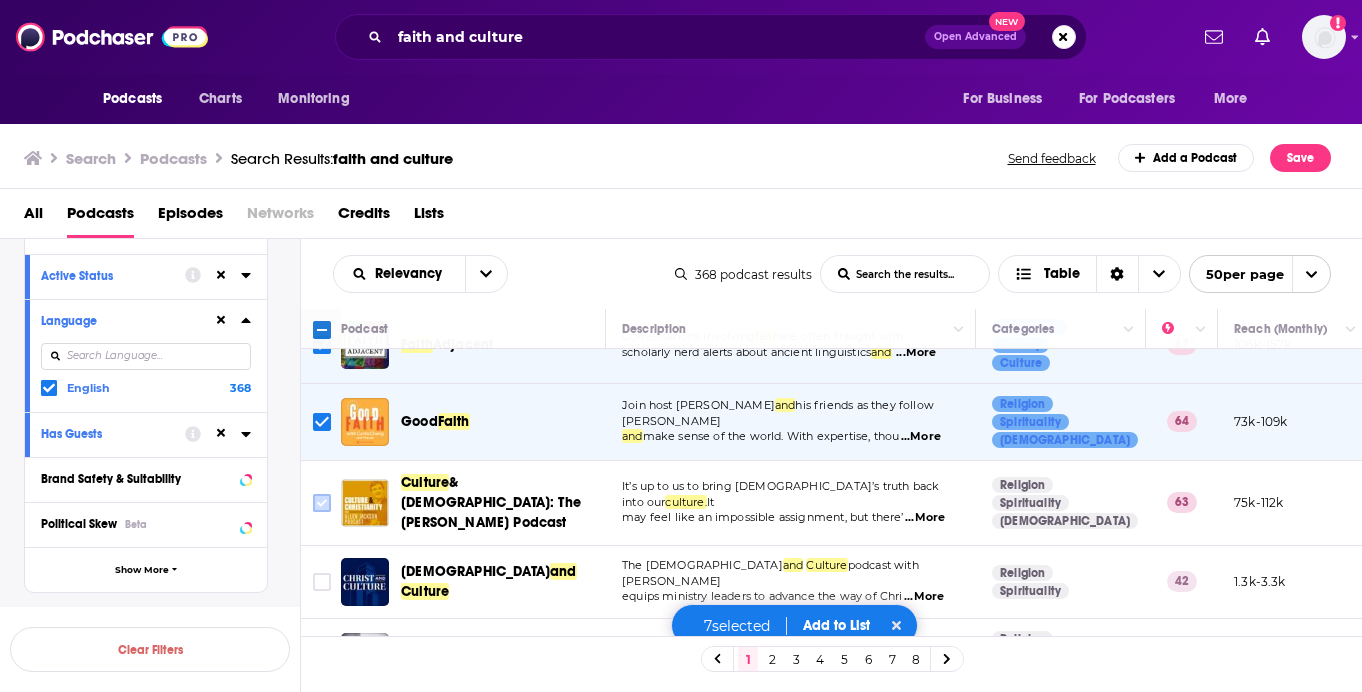 click at bounding box center [322, 503] 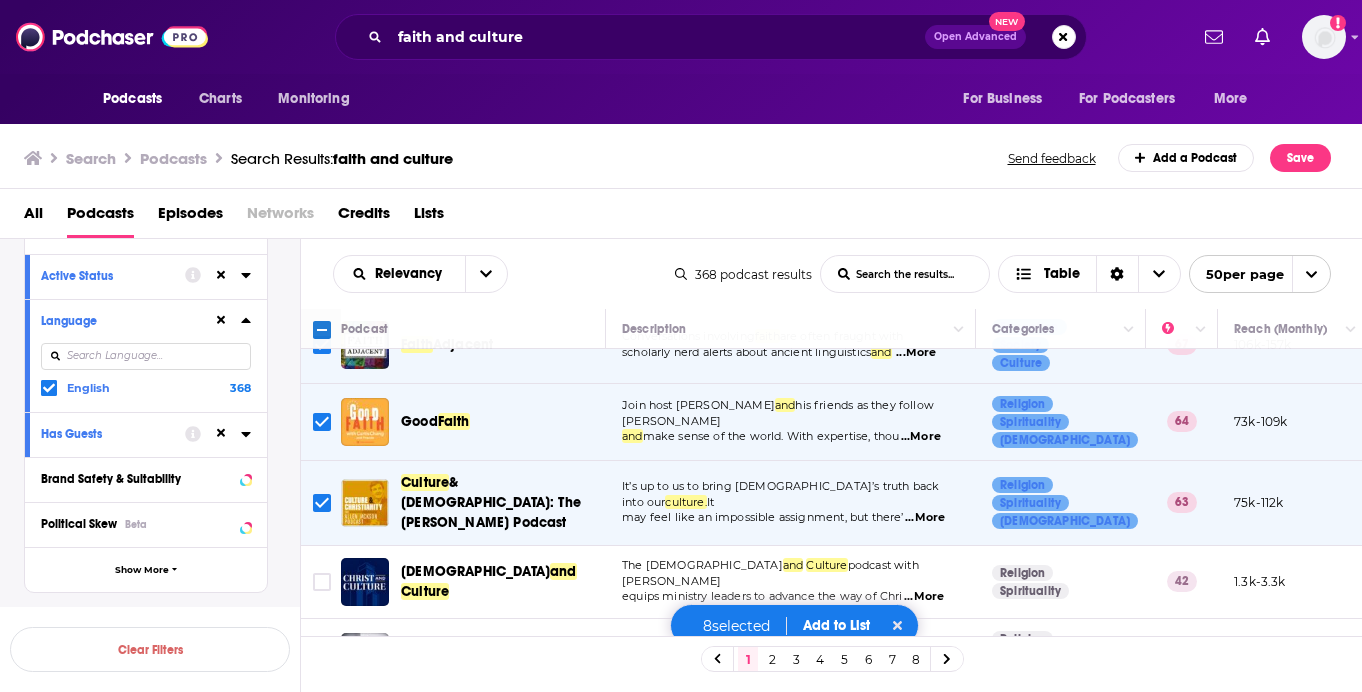 click on "...More" at bounding box center [924, 597] 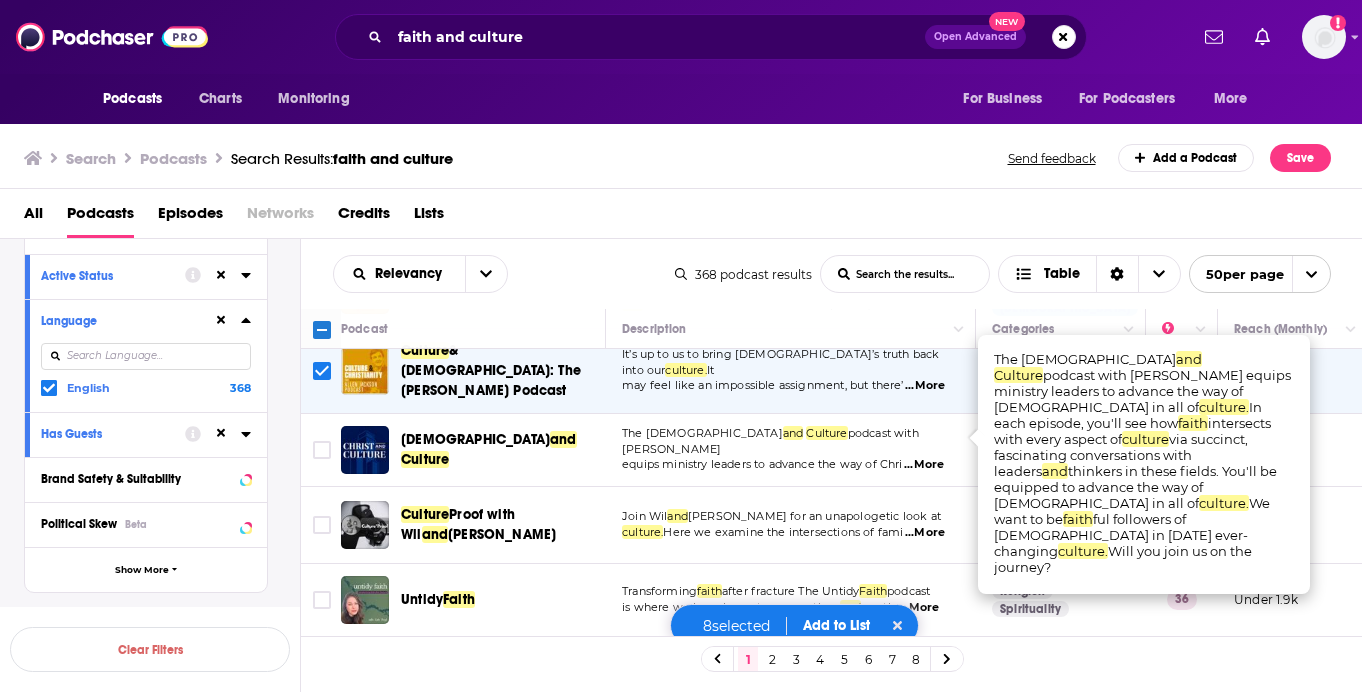 scroll, scrollTop: 896, scrollLeft: 0, axis: vertical 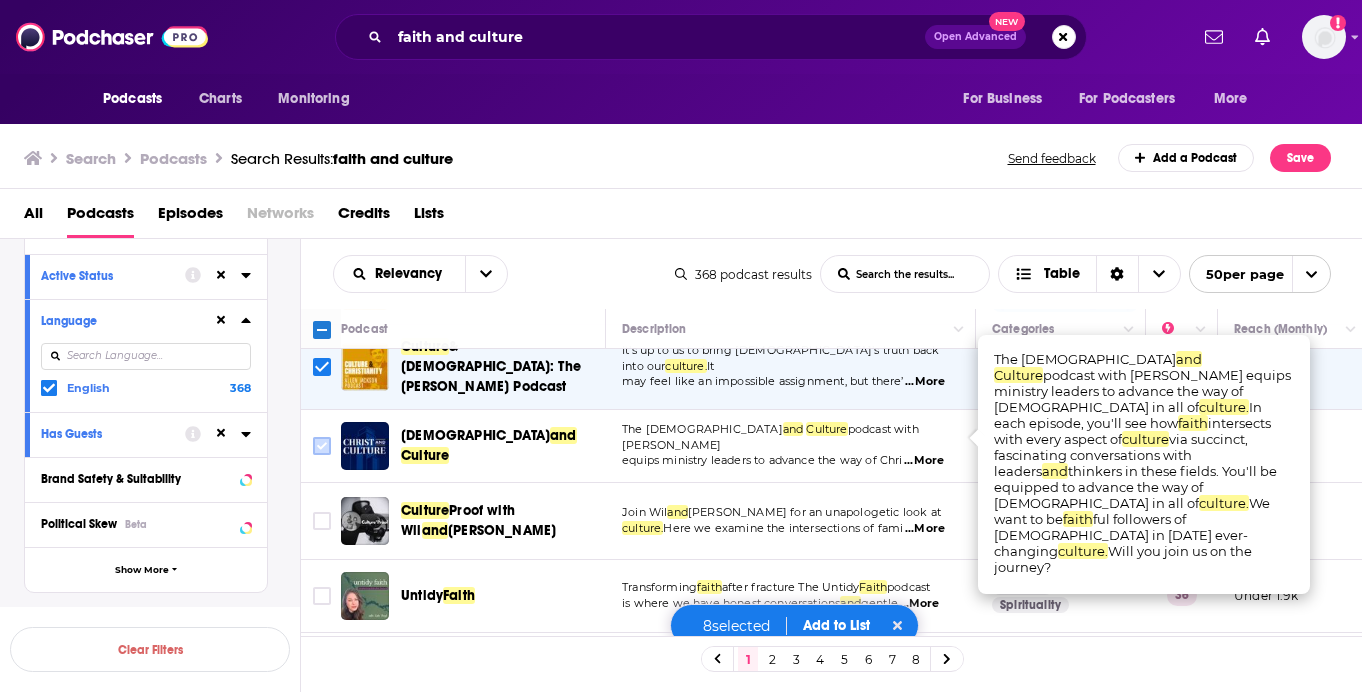 click at bounding box center [322, 446] 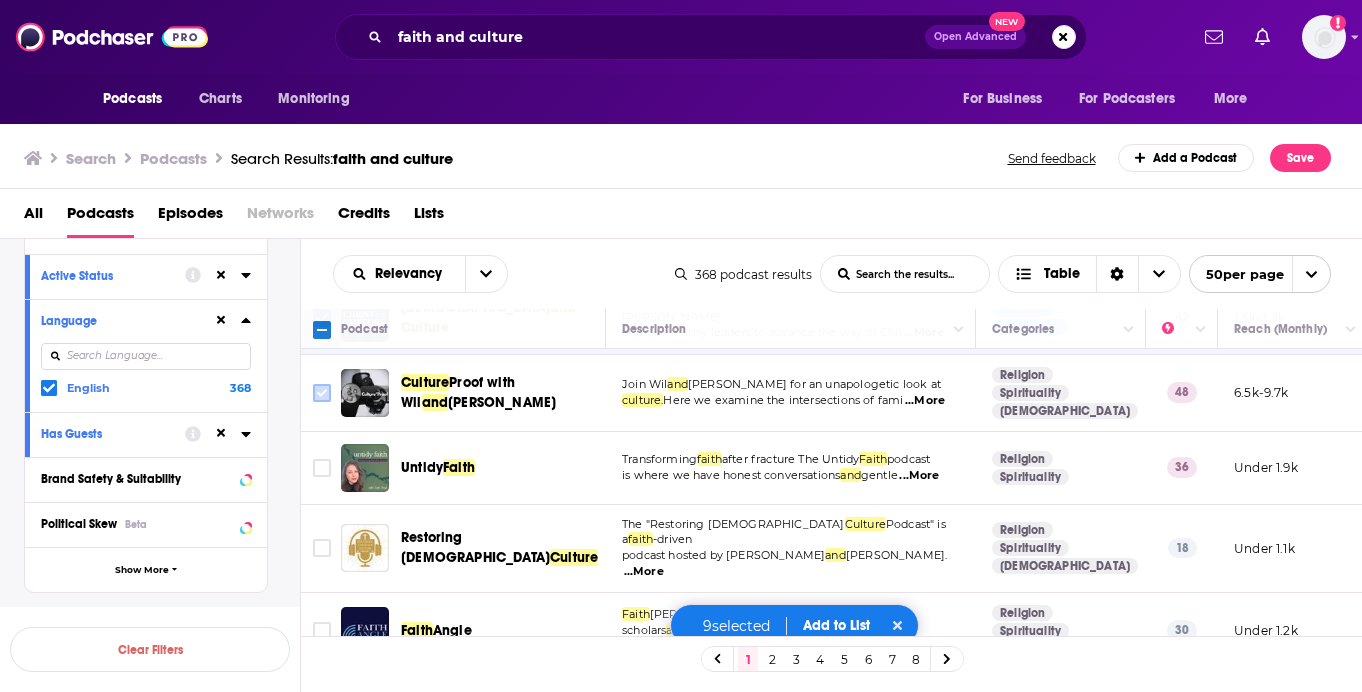 scroll, scrollTop: 1027, scrollLeft: 0, axis: vertical 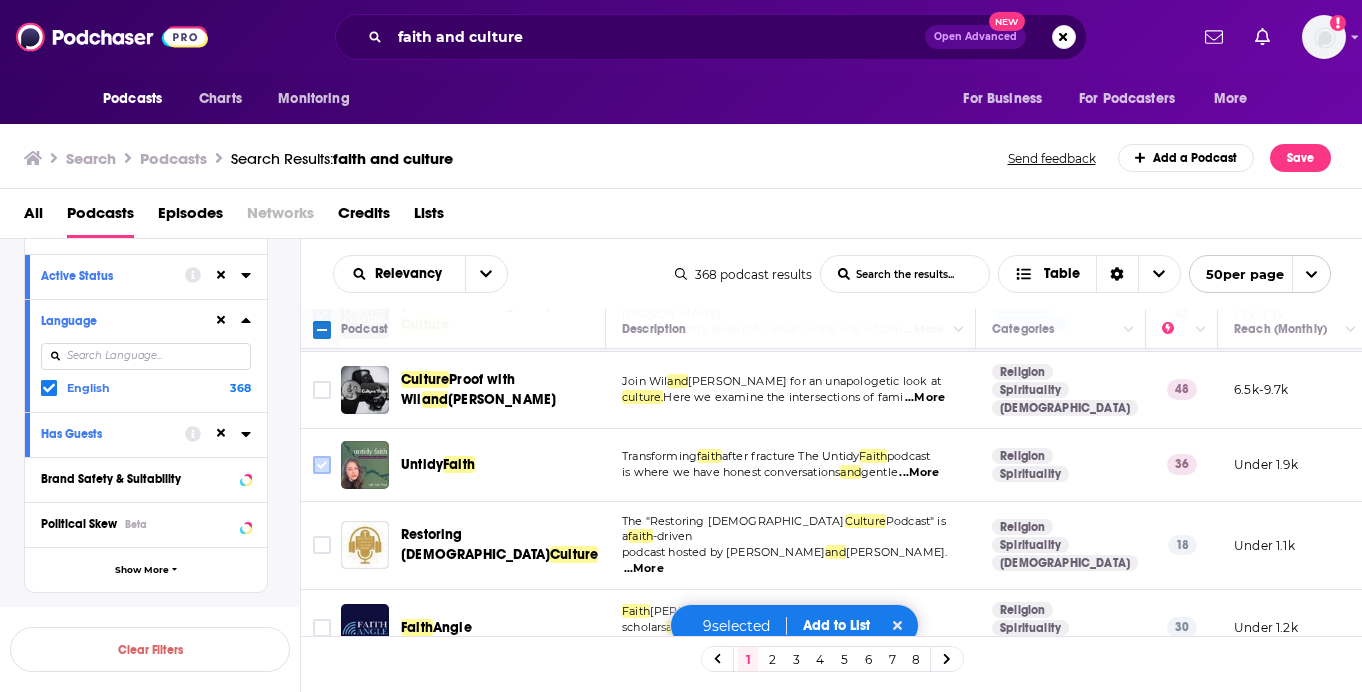 click at bounding box center (322, 465) 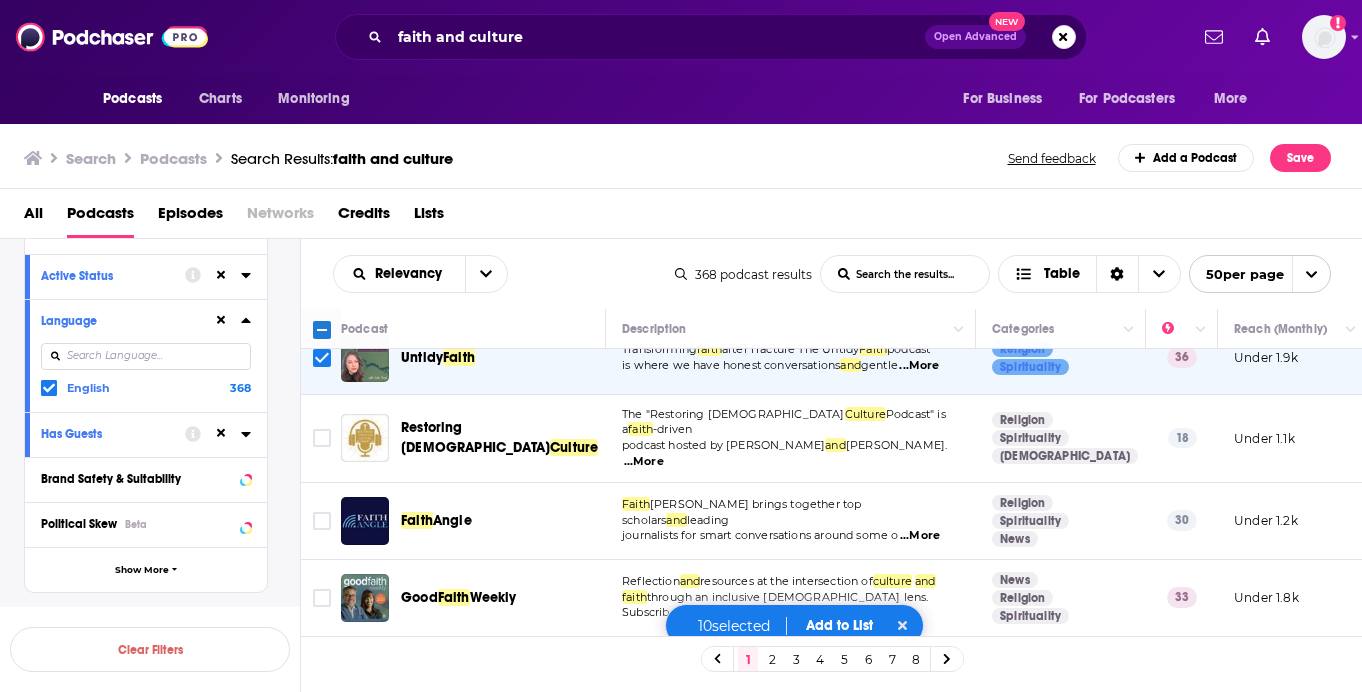 scroll, scrollTop: 1143, scrollLeft: 0, axis: vertical 